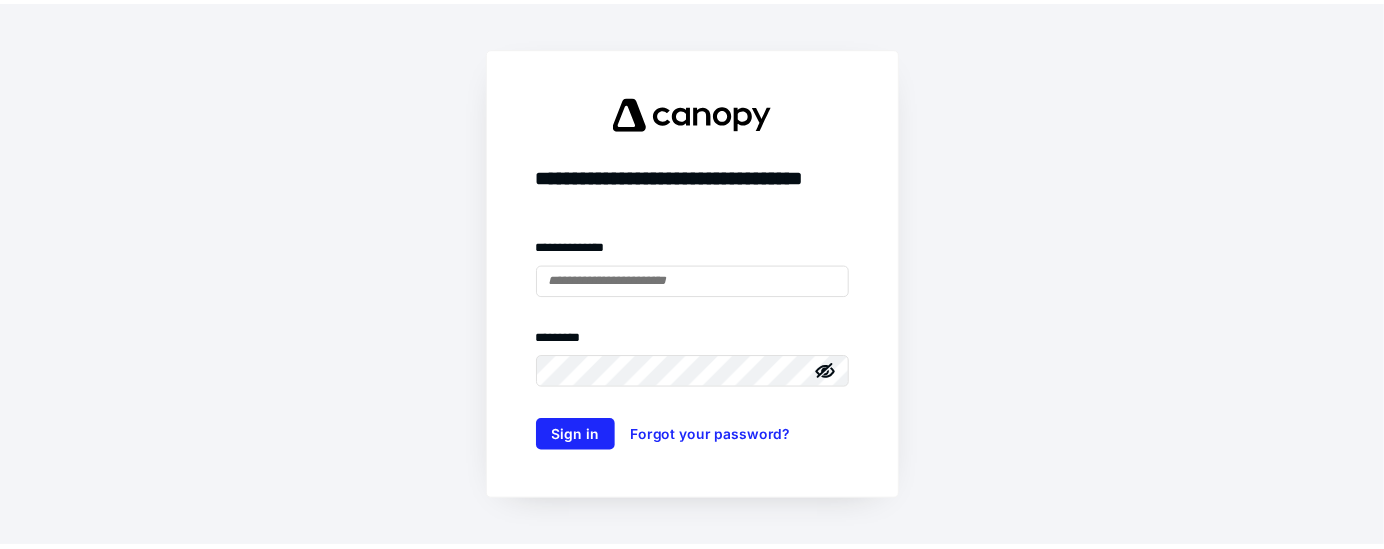 scroll, scrollTop: 0, scrollLeft: 0, axis: both 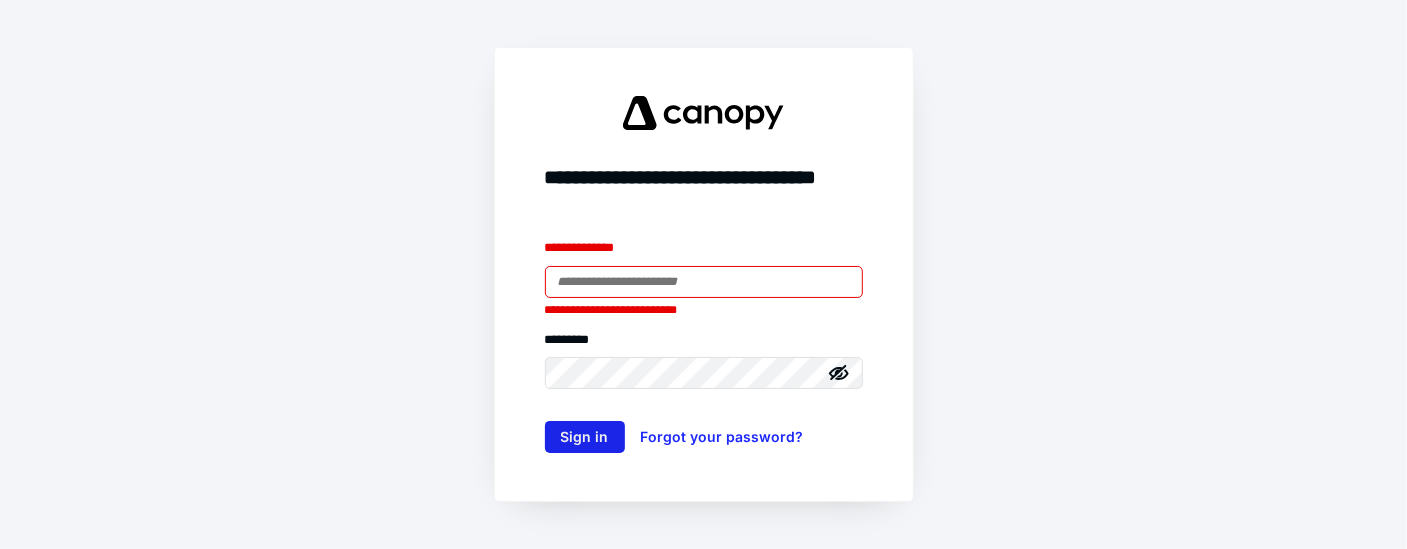 type on "**********" 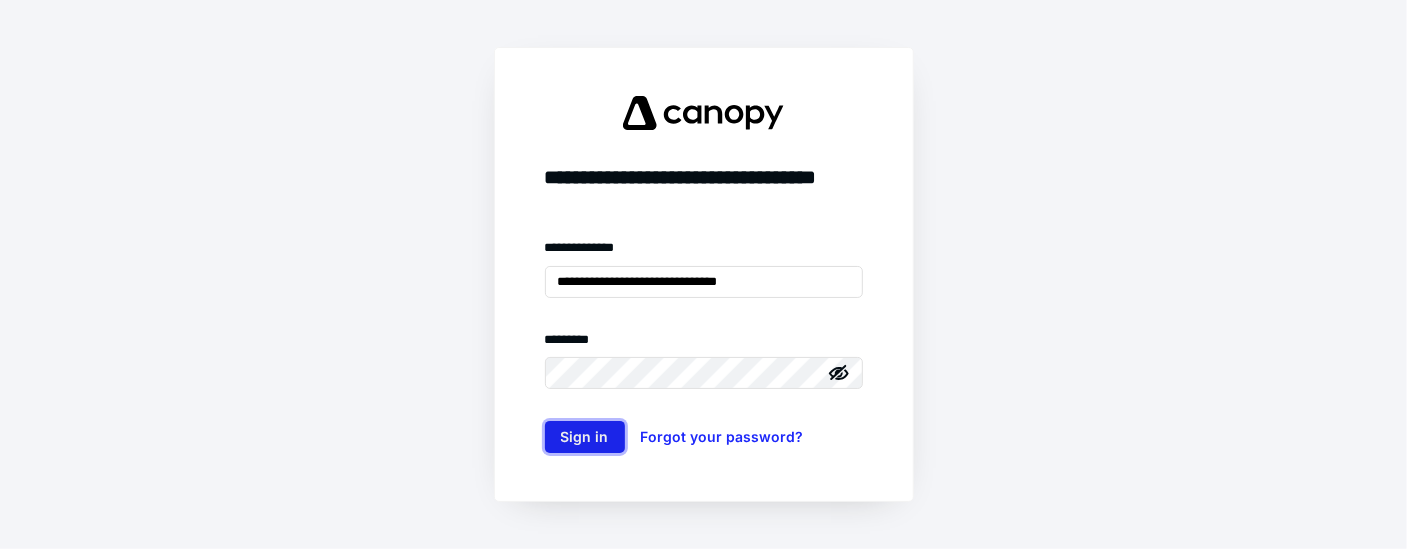 click on "Sign in" at bounding box center (585, 437) 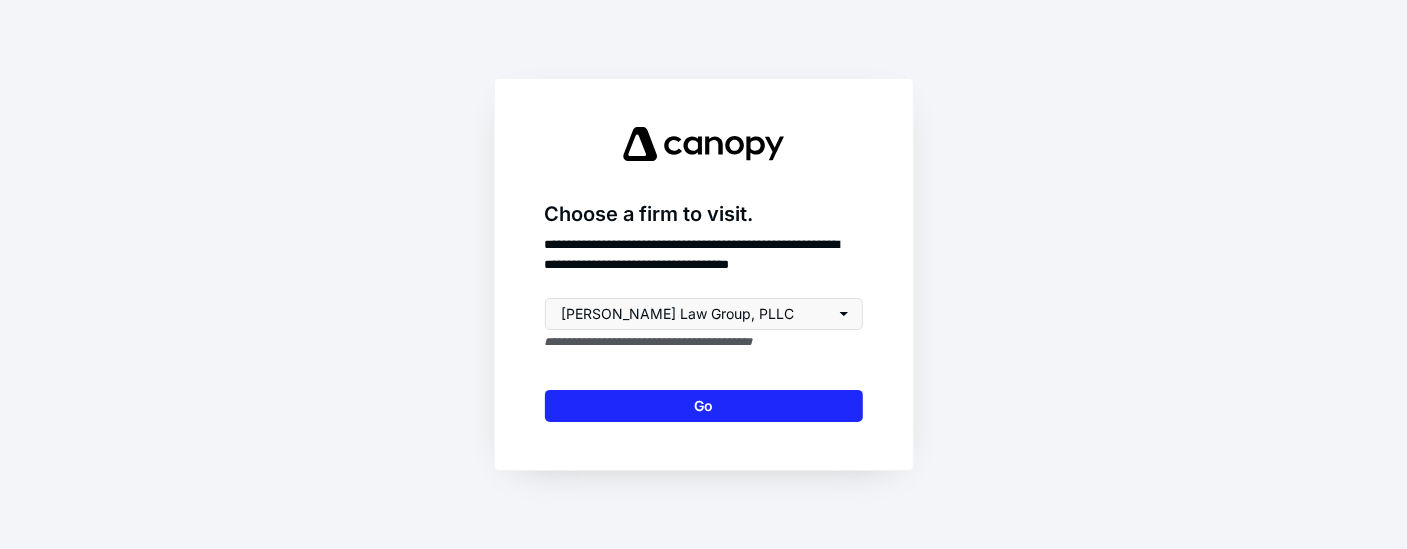 click on "Go" at bounding box center (704, 406) 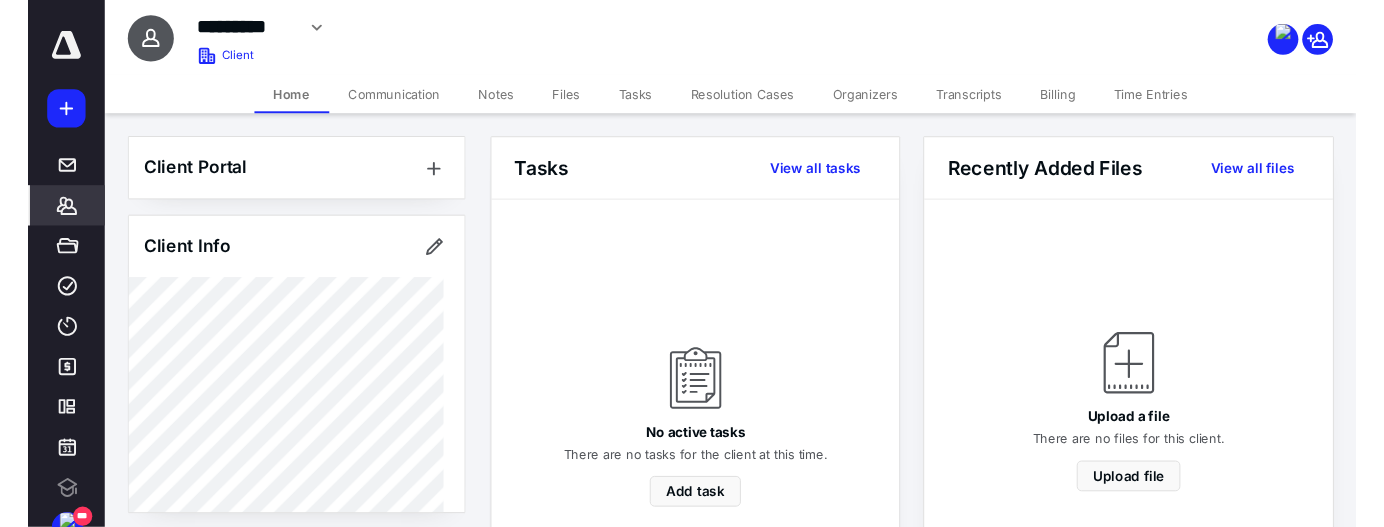 scroll, scrollTop: 0, scrollLeft: 0, axis: both 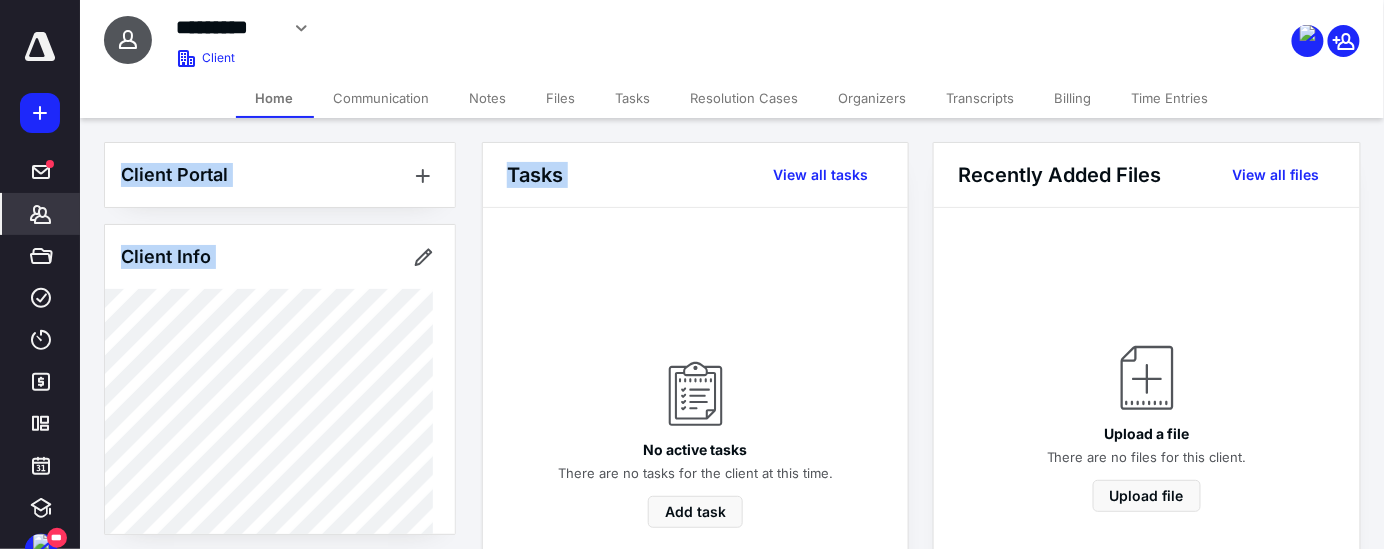 drag, startPoint x: 578, startPoint y: 408, endPoint x: 166, endPoint y: -87, distance: 644.02563 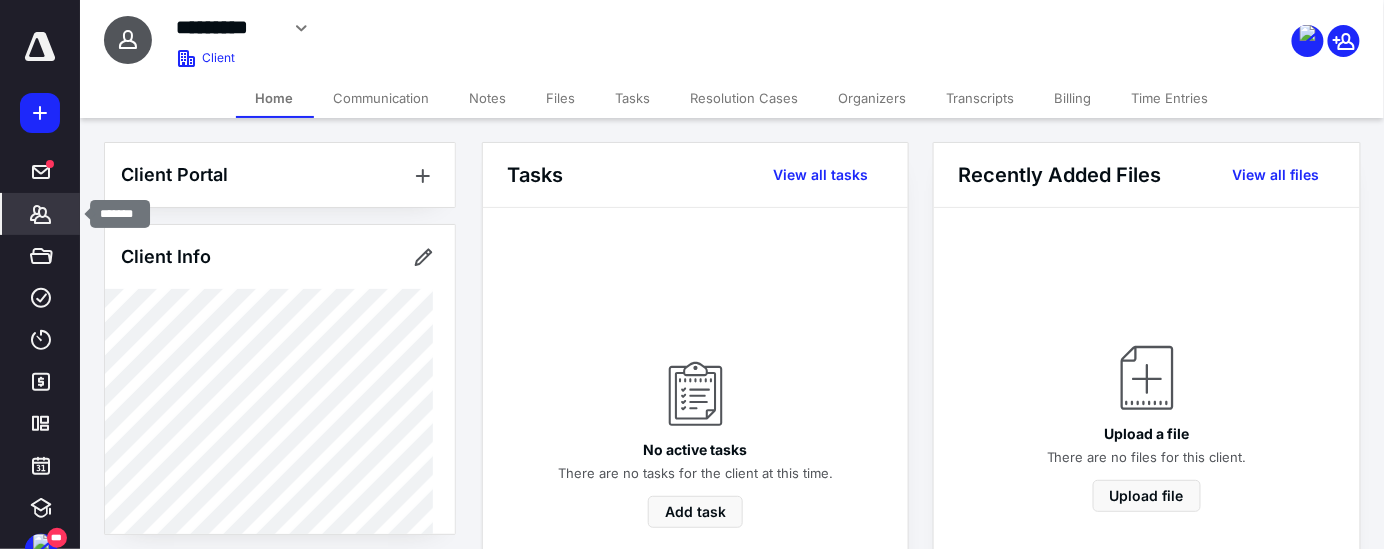click 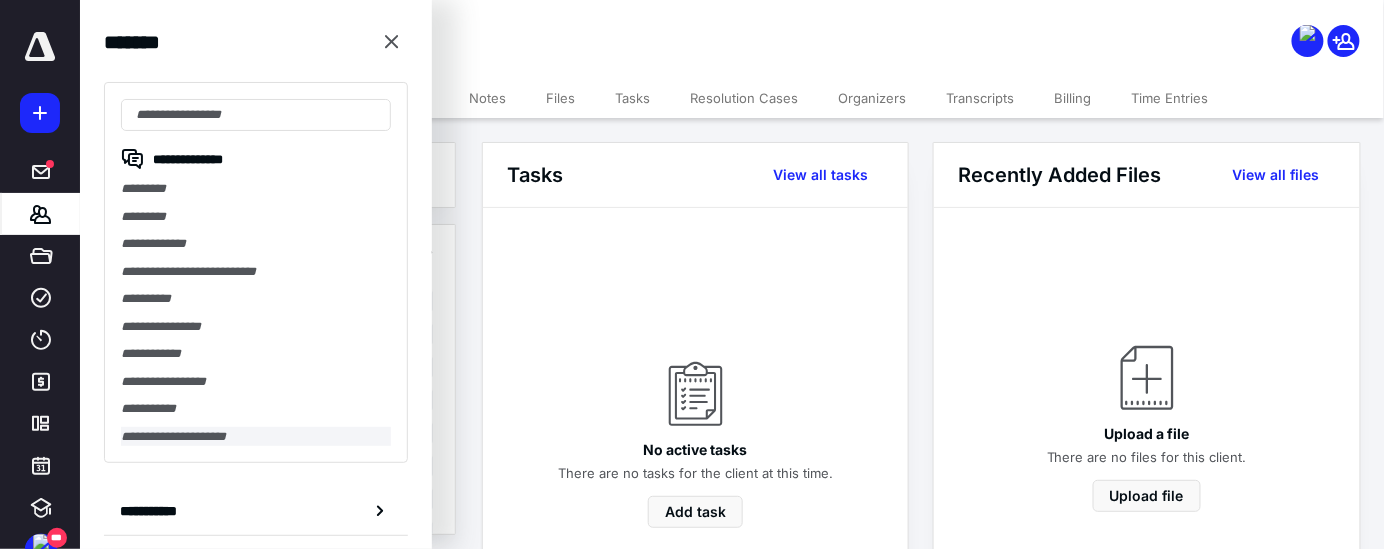 click on "**********" at bounding box center [256, 437] 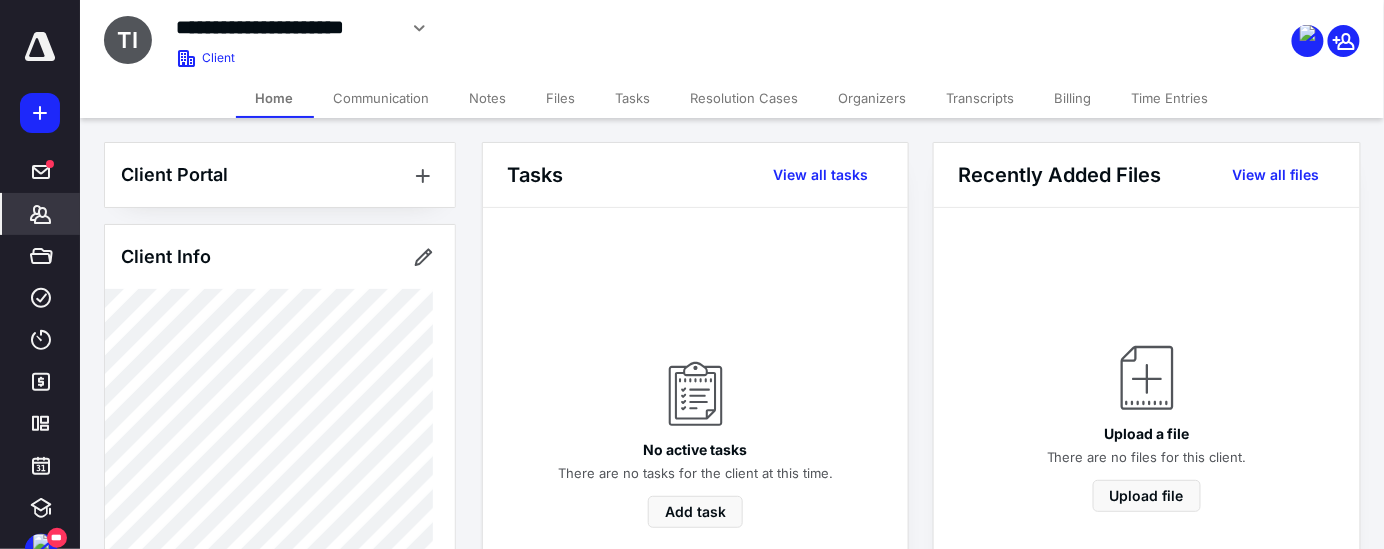 click on "Transcripts" at bounding box center (981, 98) 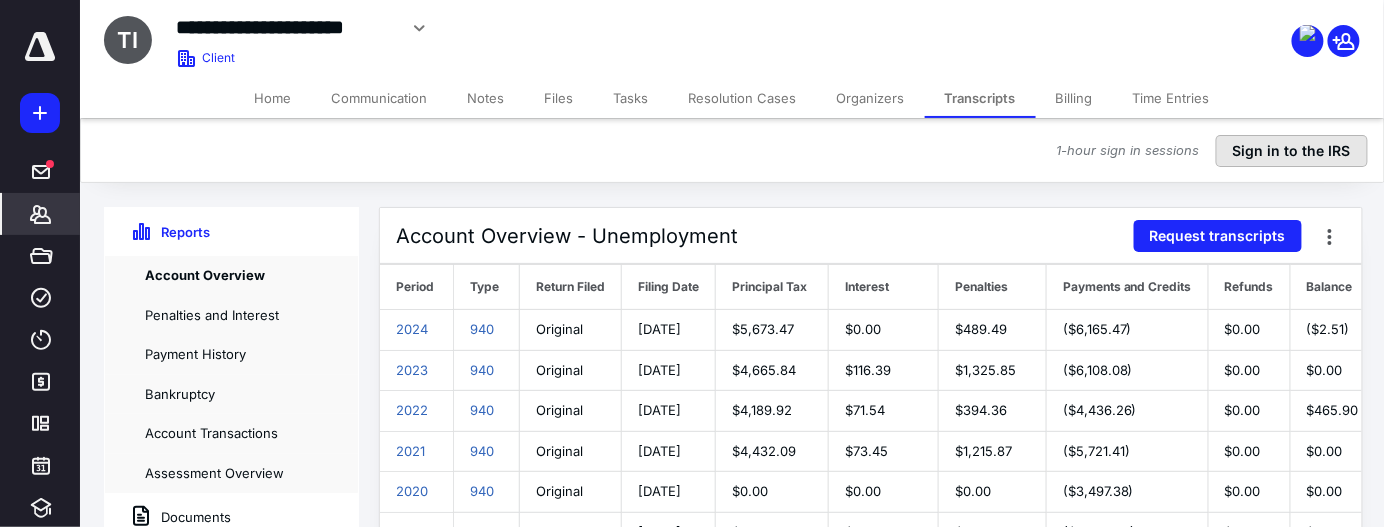 click on "Sign in to the IRS" at bounding box center (1292, 151) 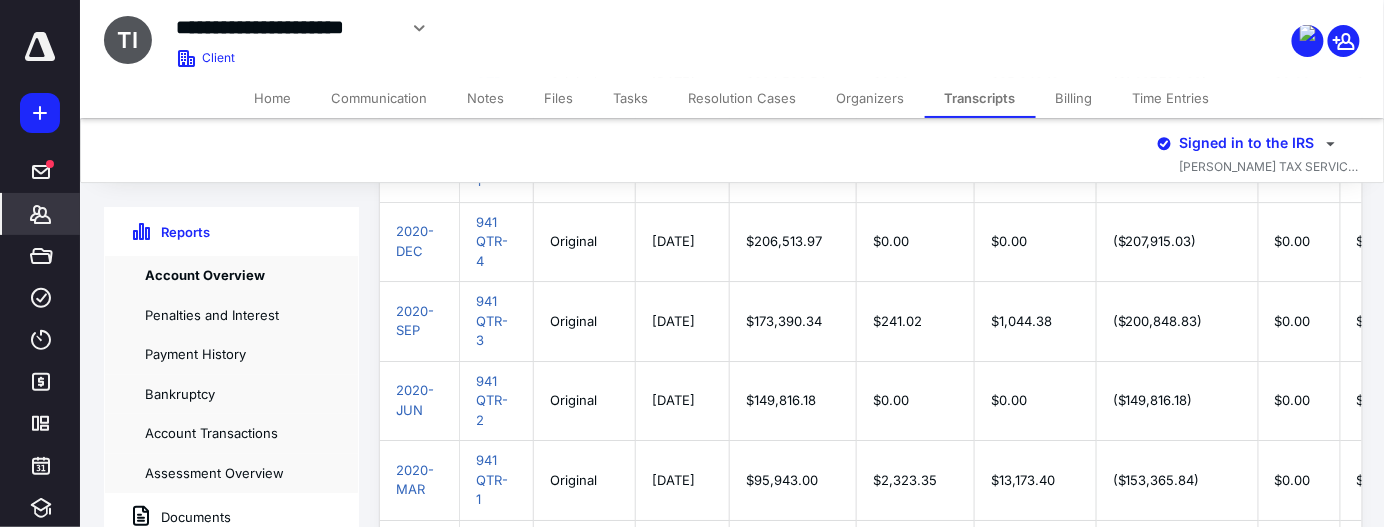 scroll, scrollTop: 1792, scrollLeft: 0, axis: vertical 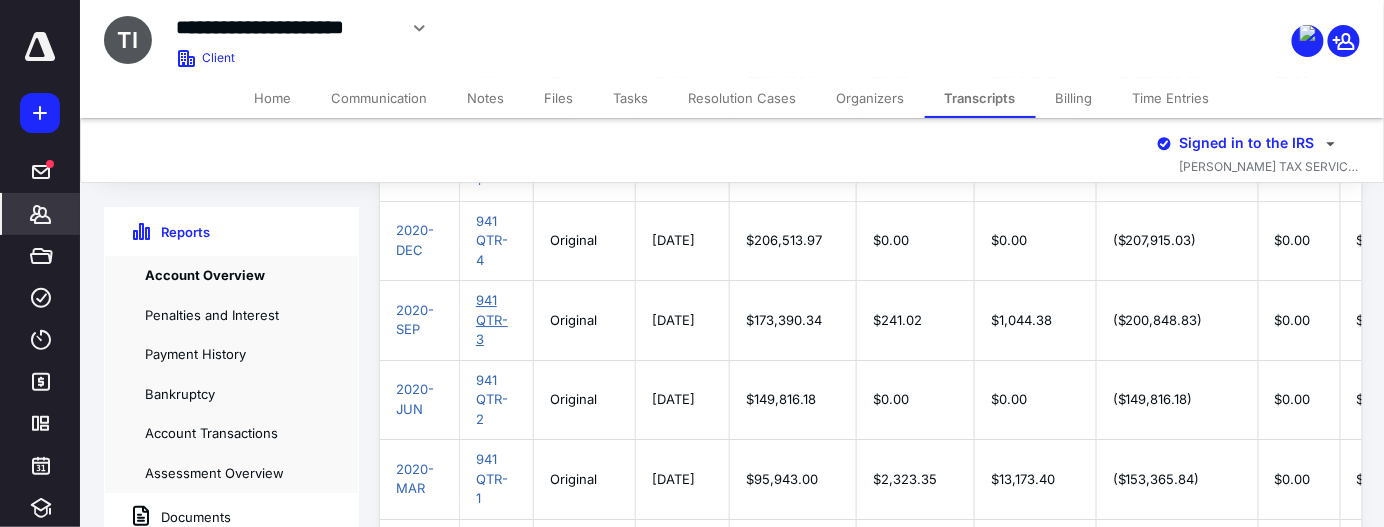 click on "941 QTR-3" at bounding box center (492, 319) 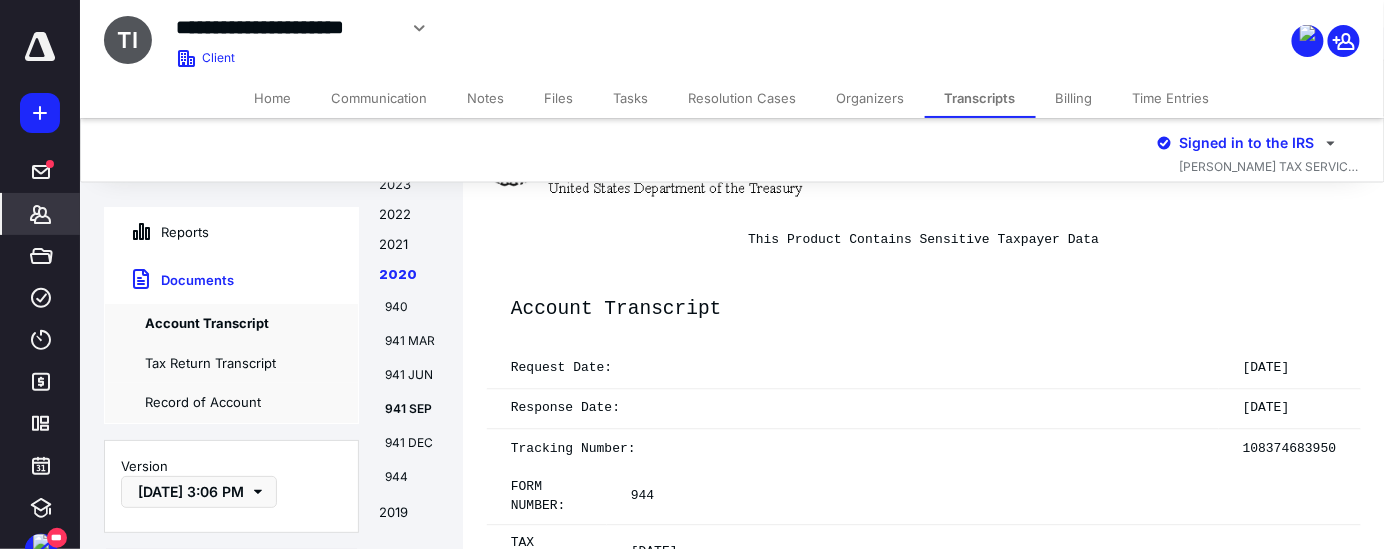 scroll, scrollTop: 59445, scrollLeft: 0, axis: vertical 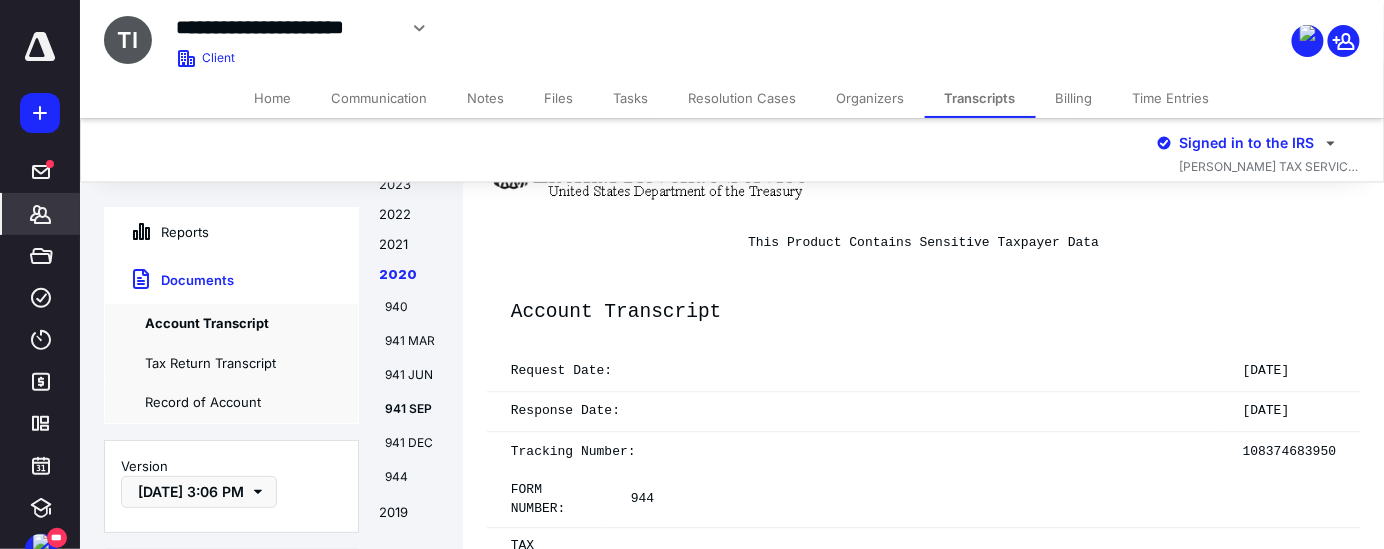 click on "2021" at bounding box center [411, 250] 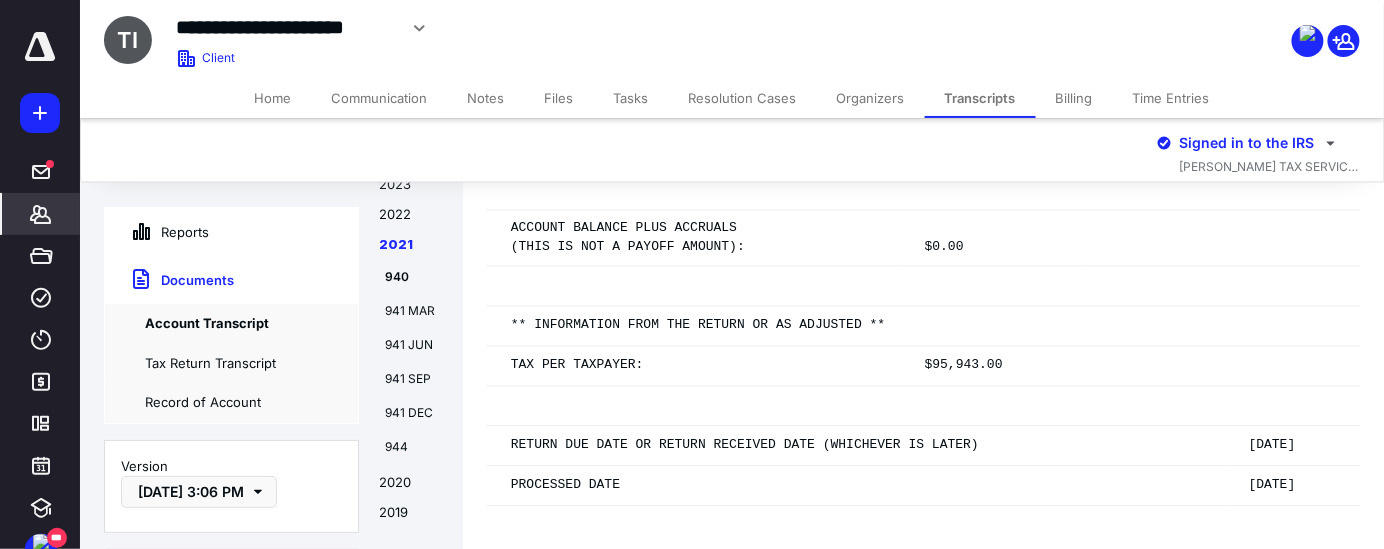scroll, scrollTop: 41921, scrollLeft: 0, axis: vertical 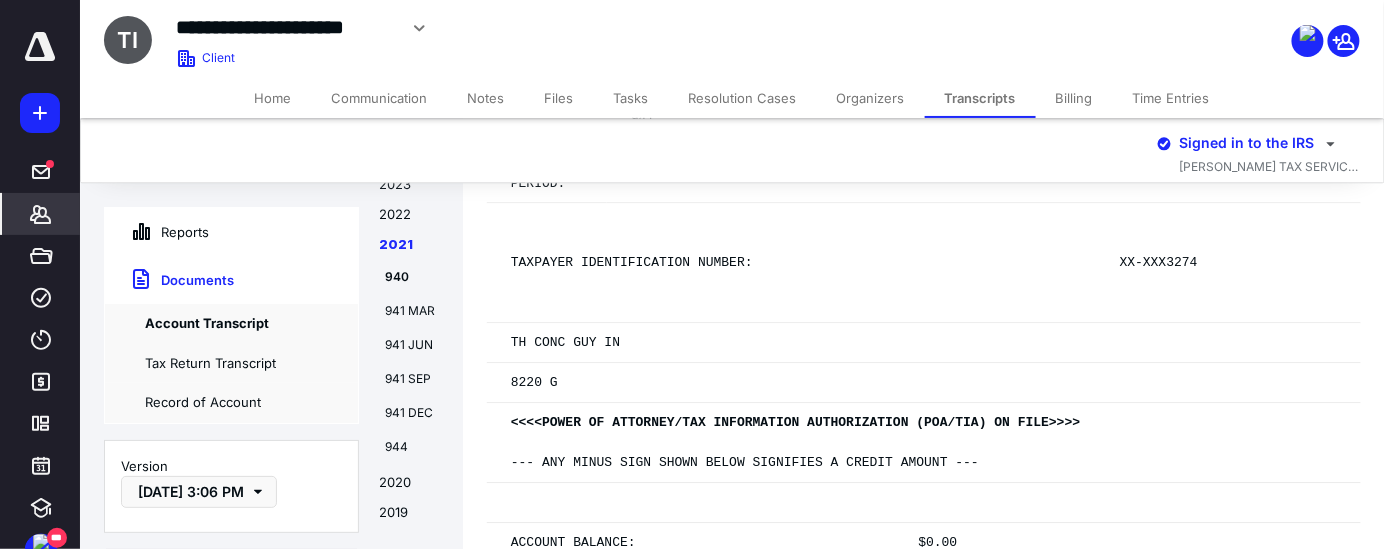 click on "941 SEP" at bounding box center [425, 379] 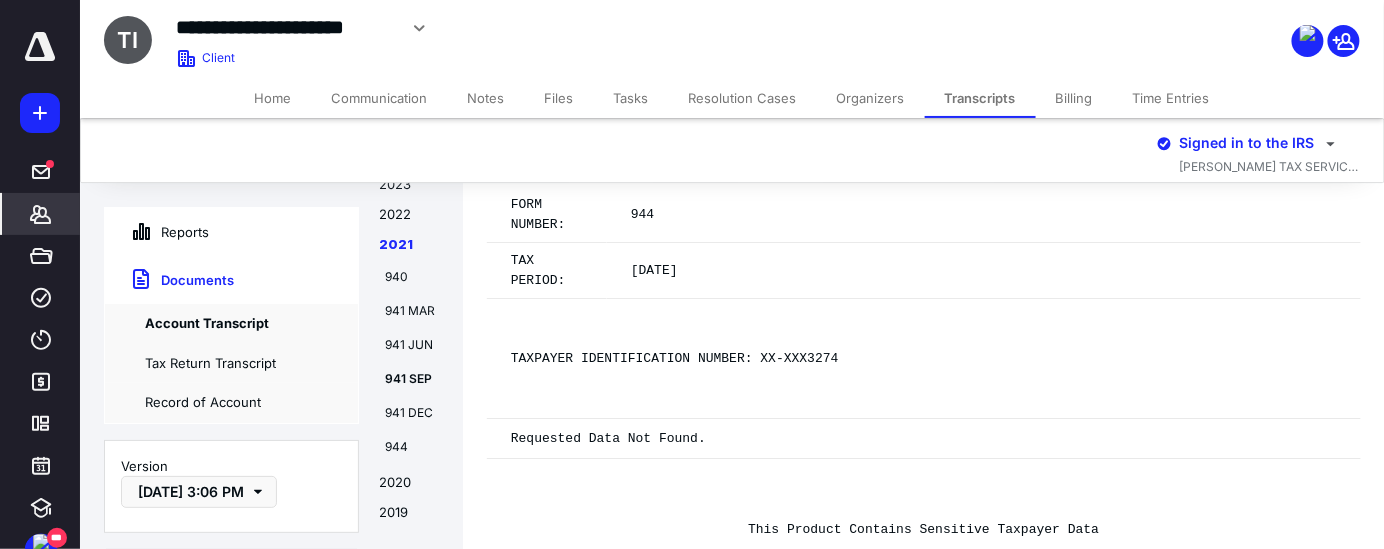 scroll, scrollTop: 55821, scrollLeft: 0, axis: vertical 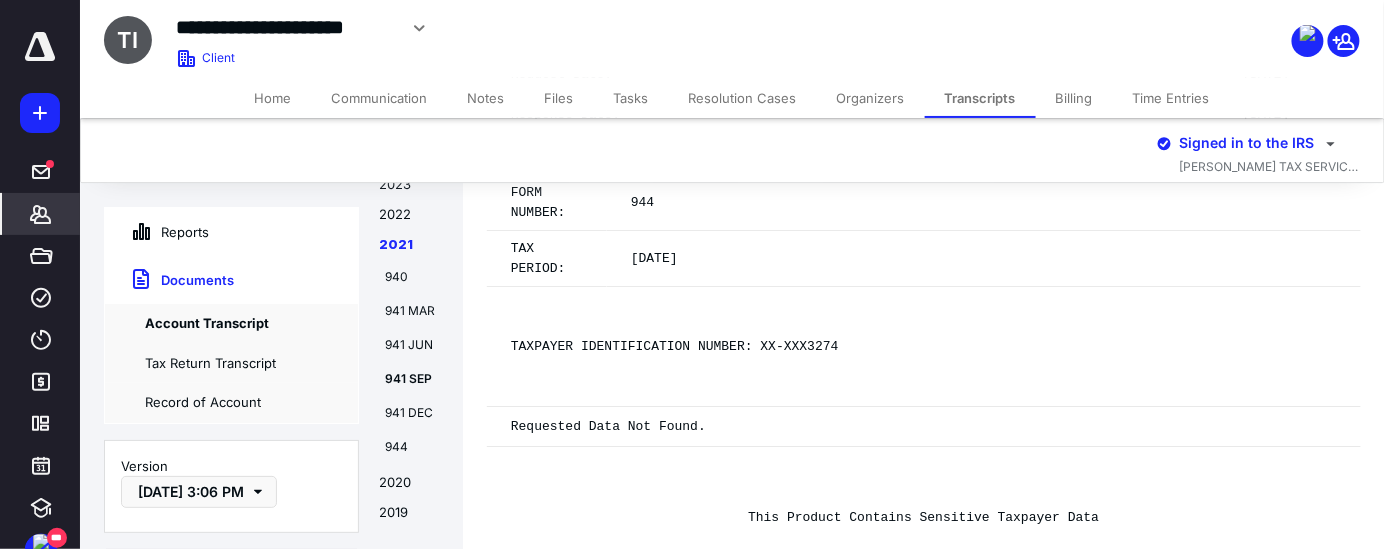 click on "Resolution Cases" at bounding box center [743, 98] 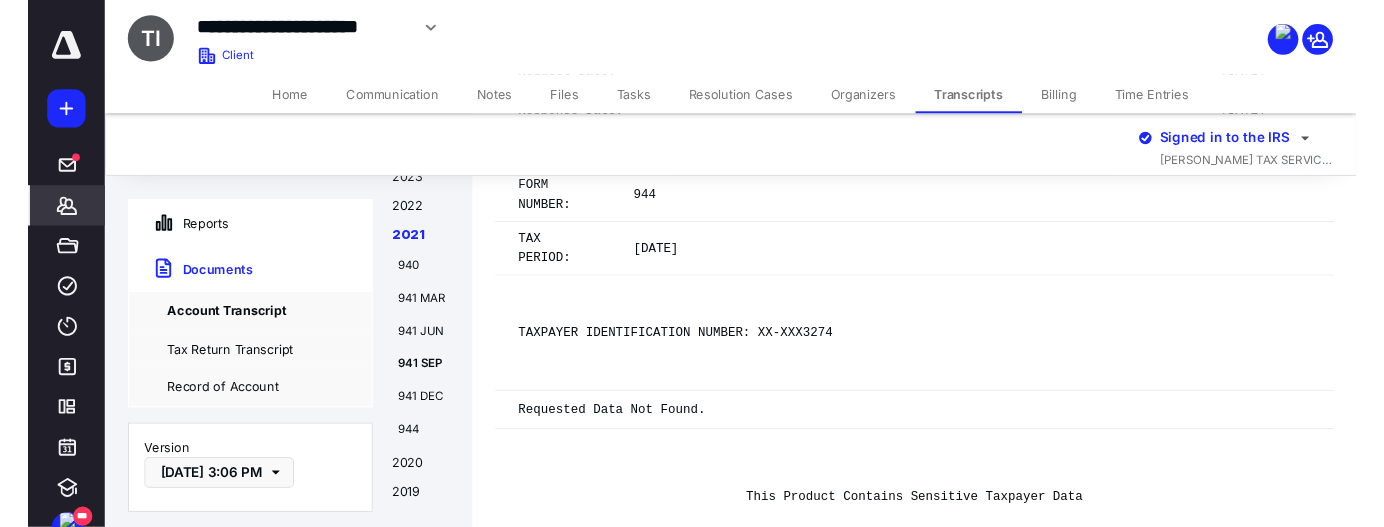 scroll, scrollTop: 0, scrollLeft: 0, axis: both 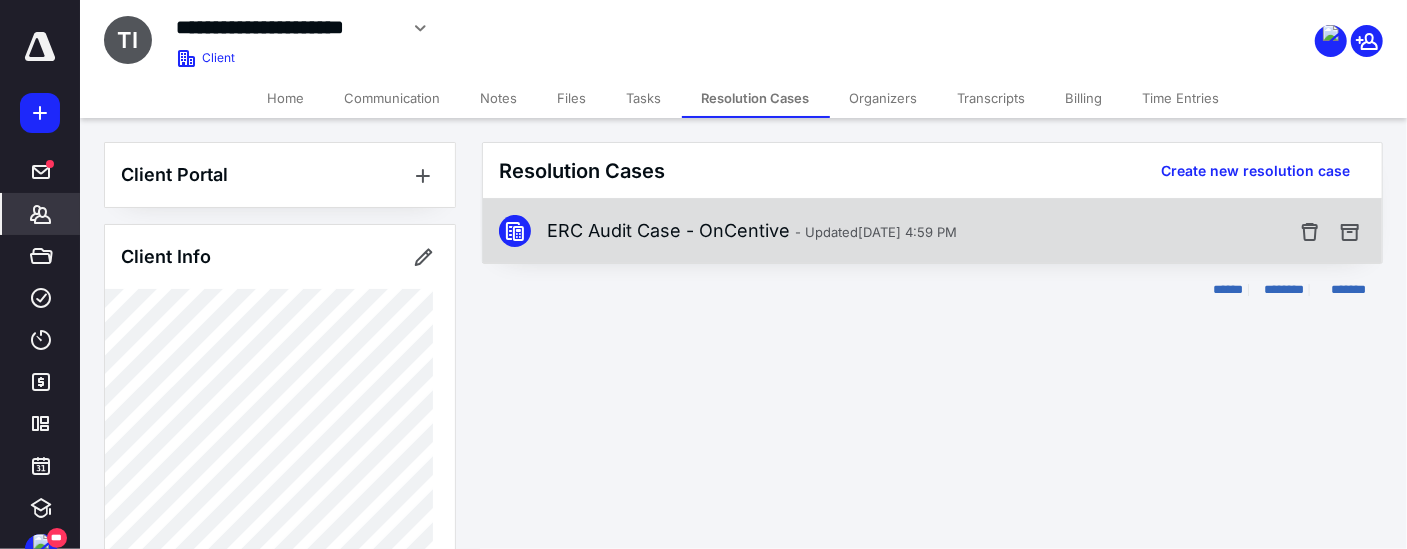 click on "ERC Audit Case - OnCentive   - Updated  [DATE] 4:59 PM" at bounding box center [932, 231] 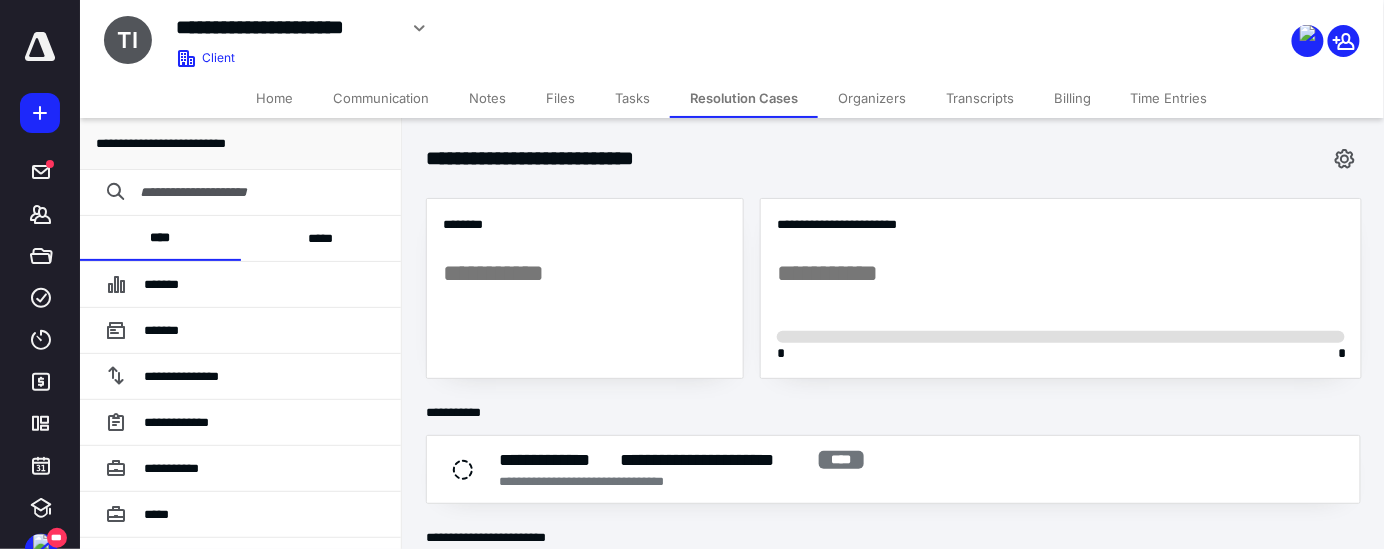 click on "*****" at bounding box center (321, 238) 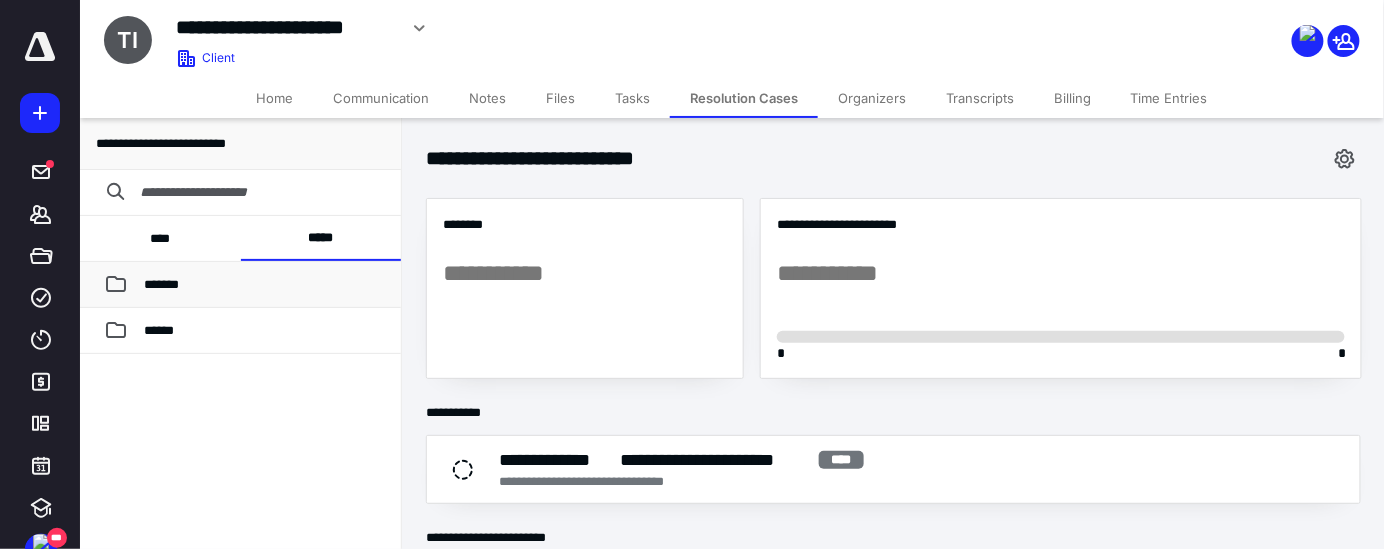 click on "*******" at bounding box center (240, 285) 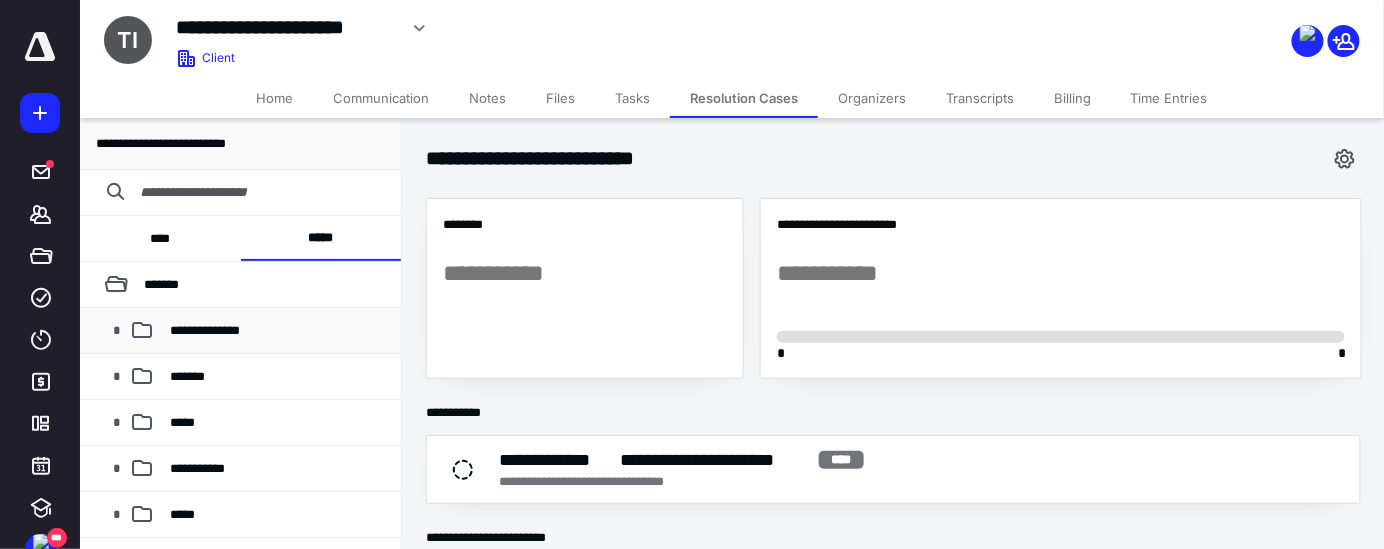 click on "**********" at bounding box center (205, 330) 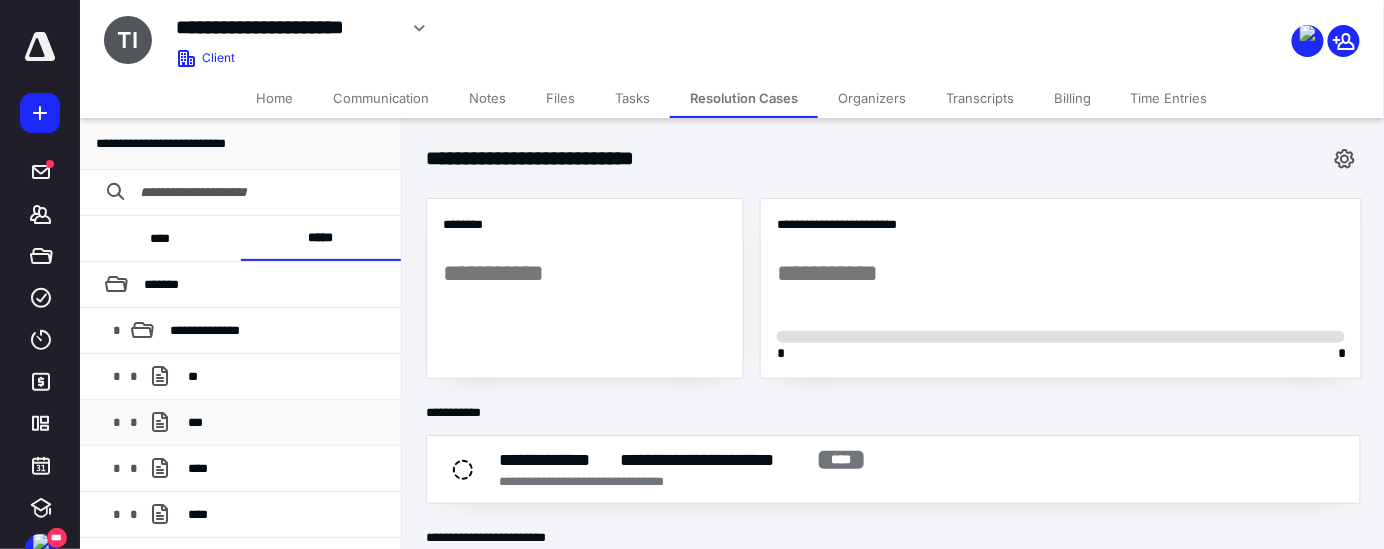 click on "***" at bounding box center [286, 423] 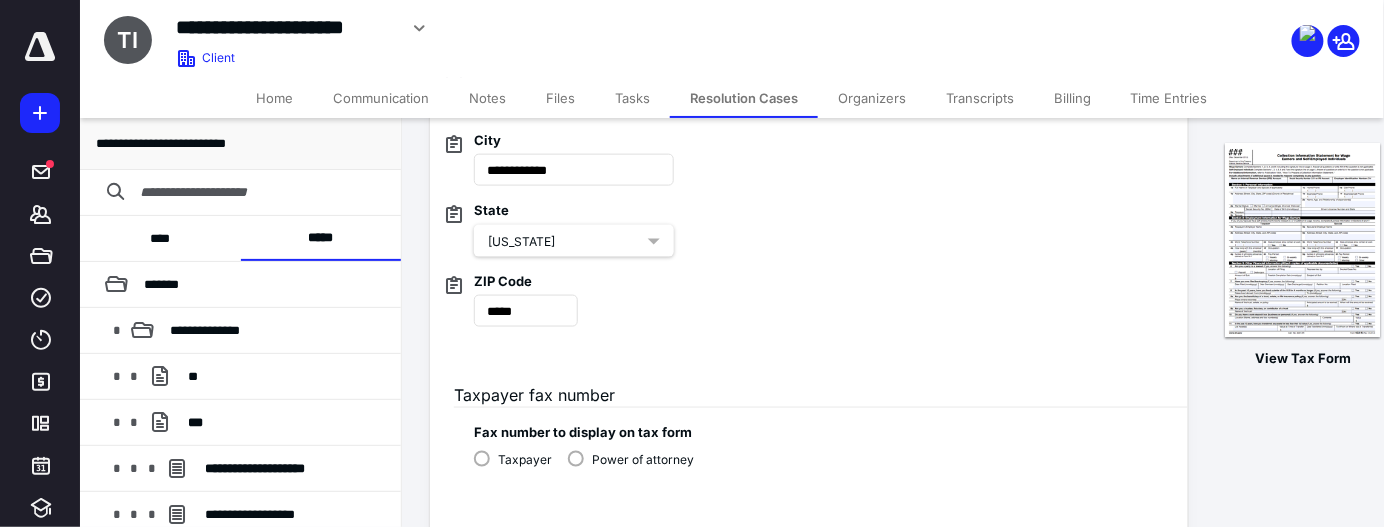 scroll, scrollTop: 704, scrollLeft: 0, axis: vertical 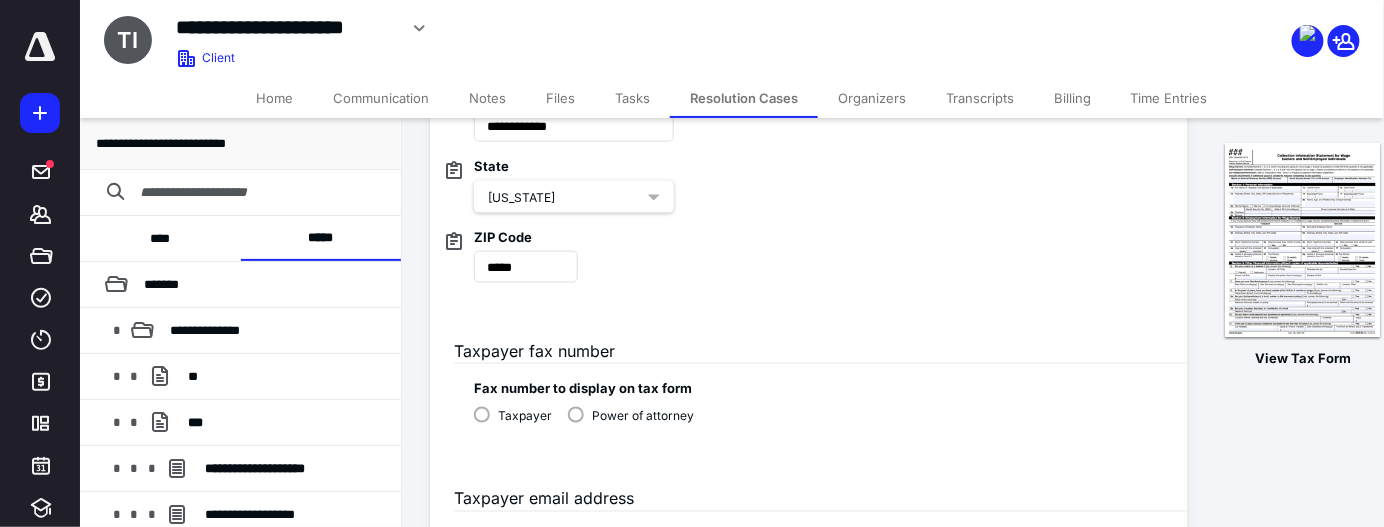 click on "Power of attorney" at bounding box center (631, 414) 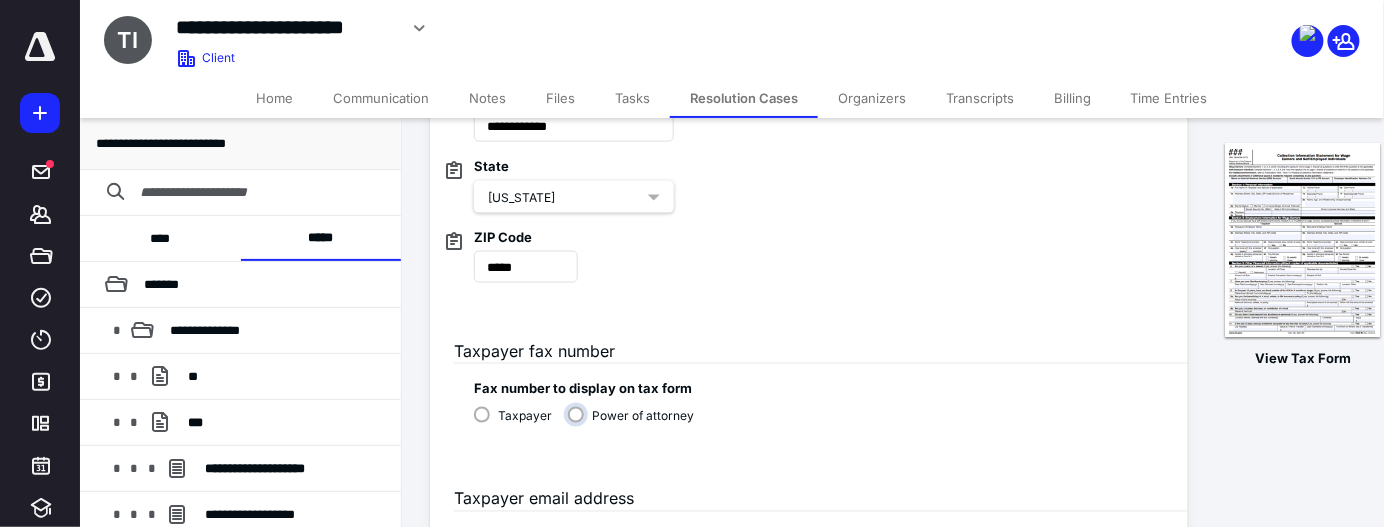 click on "Power of attorney" at bounding box center (636, 423) 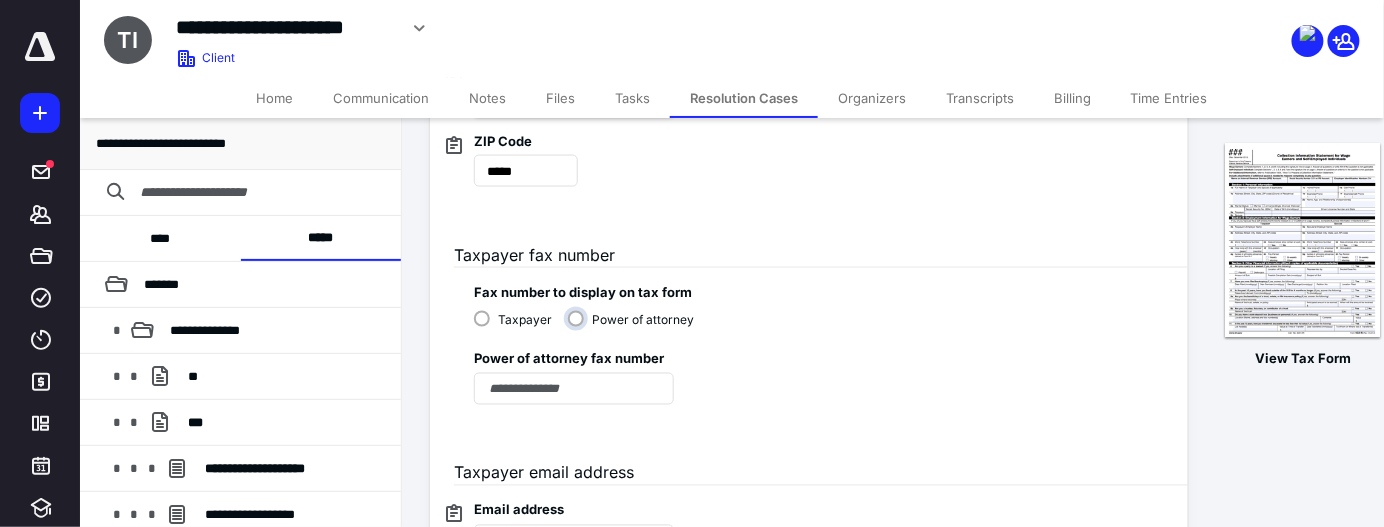 scroll, scrollTop: 810, scrollLeft: 0, axis: vertical 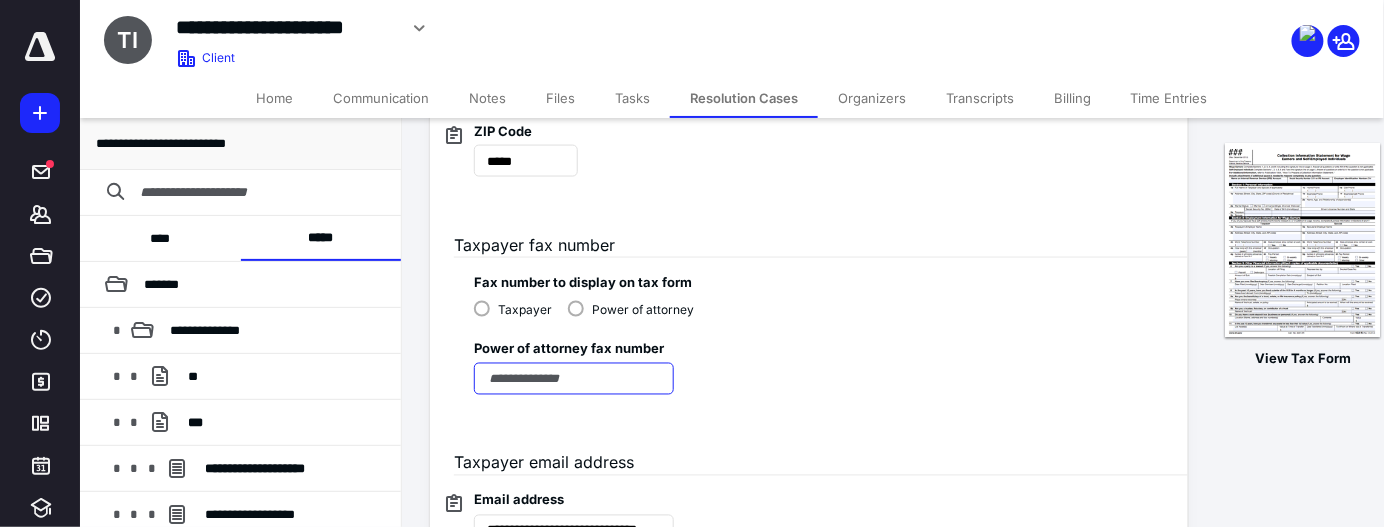 click at bounding box center (574, 379) 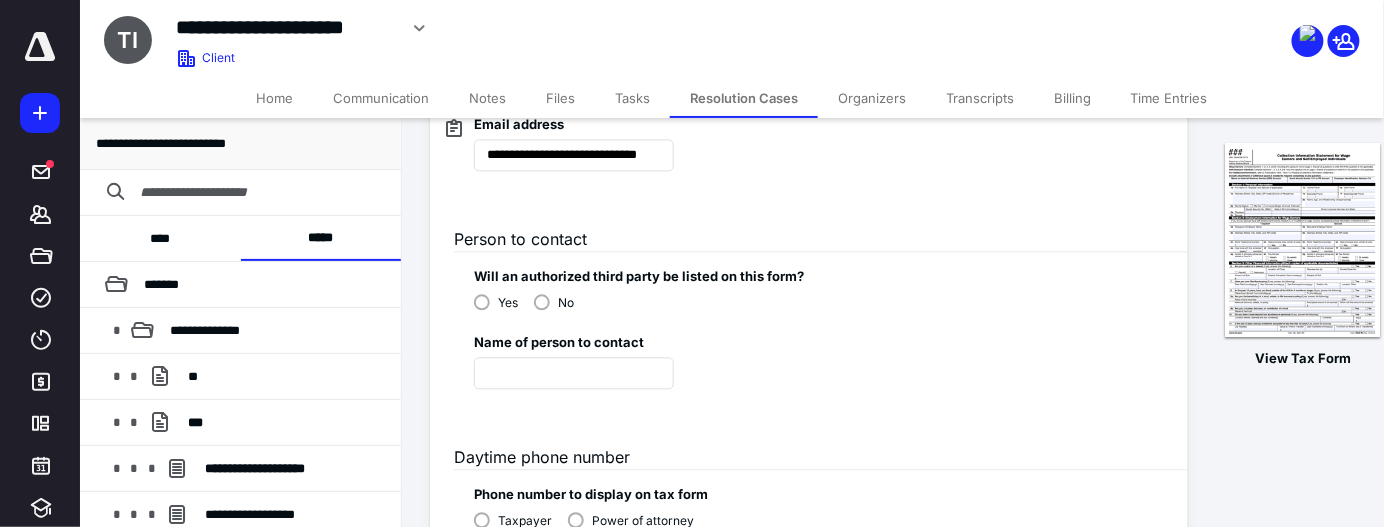 scroll, scrollTop: 1191, scrollLeft: 0, axis: vertical 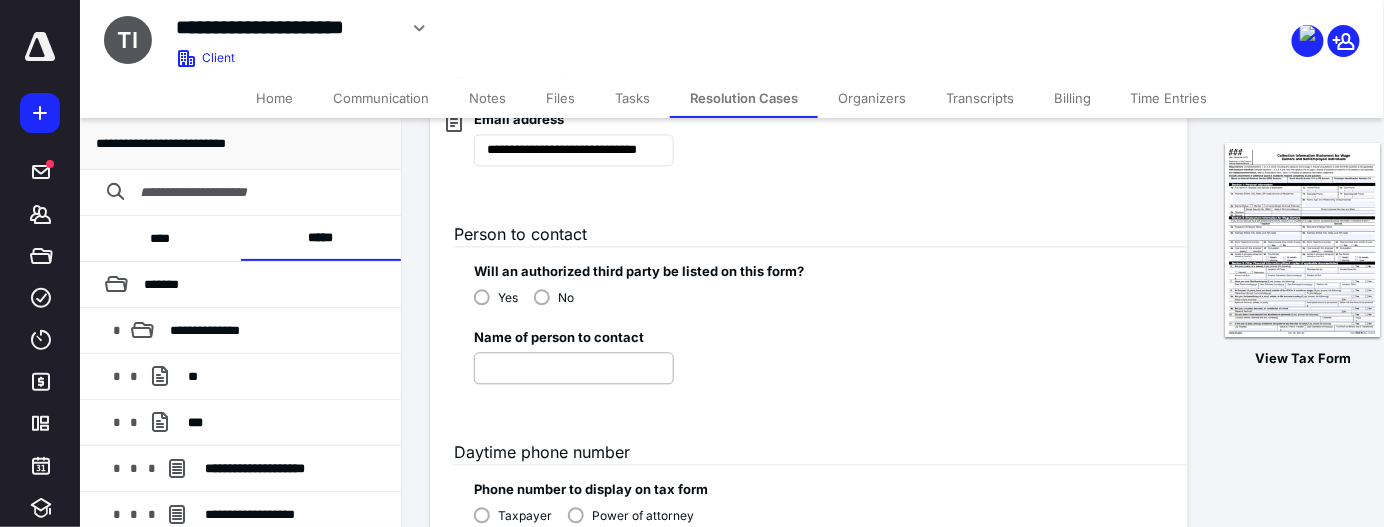 type on "**********" 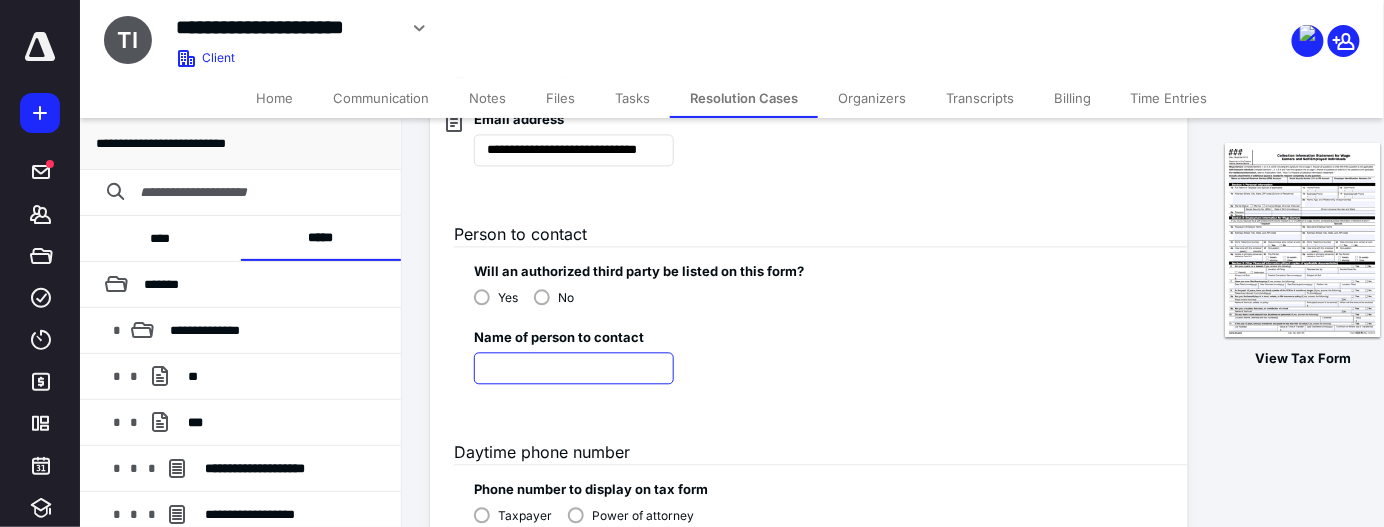 click at bounding box center (574, 368) 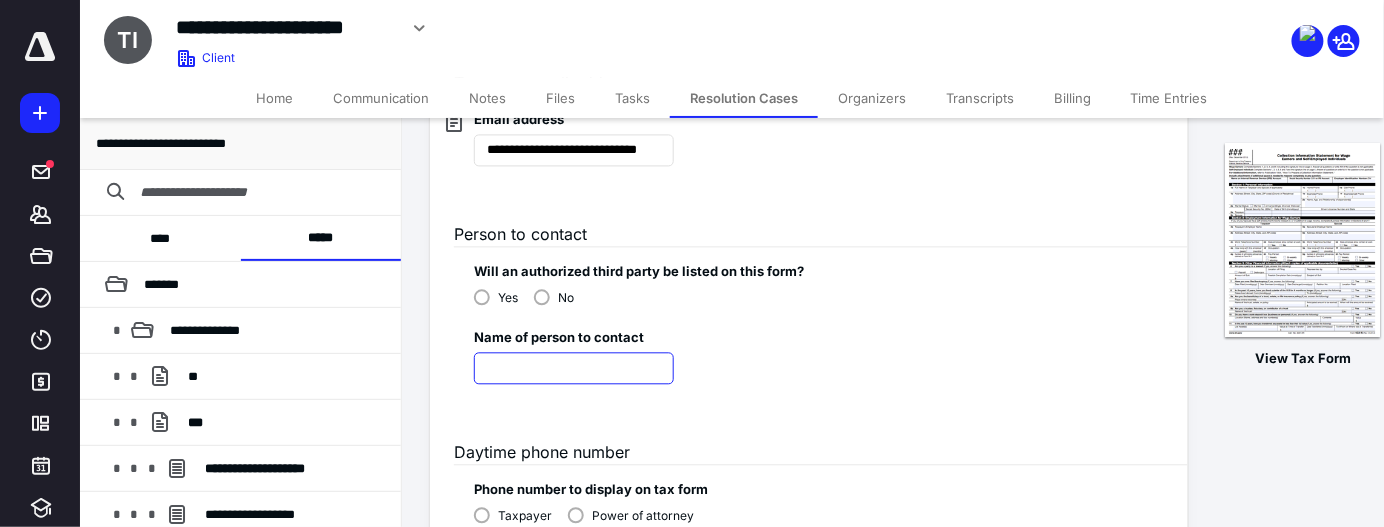 type on "**********" 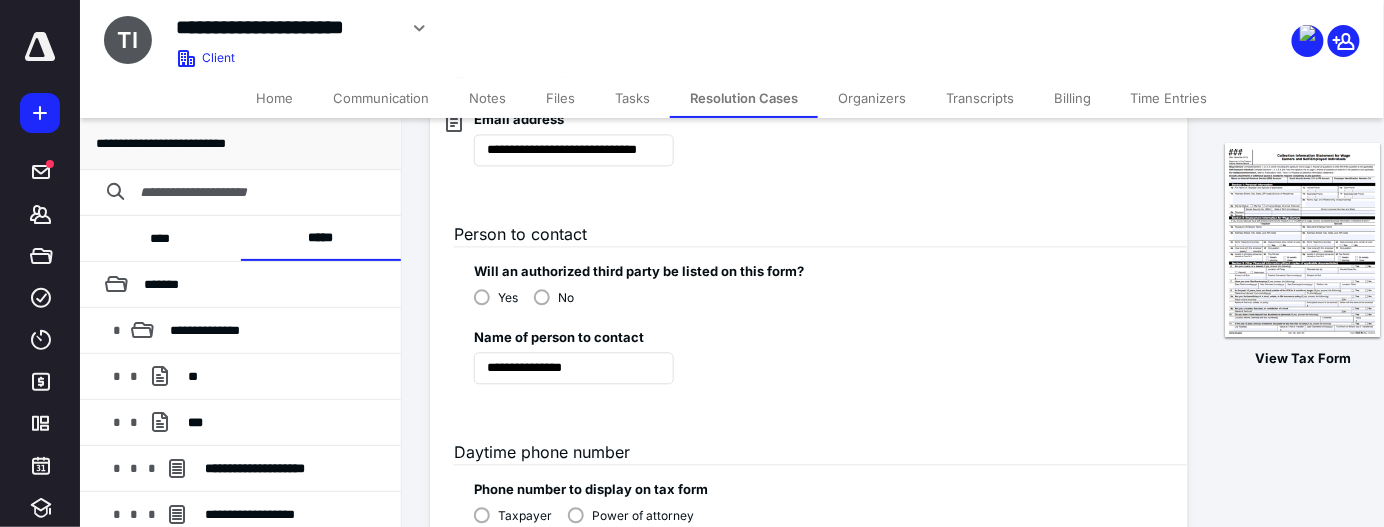 type on "**********" 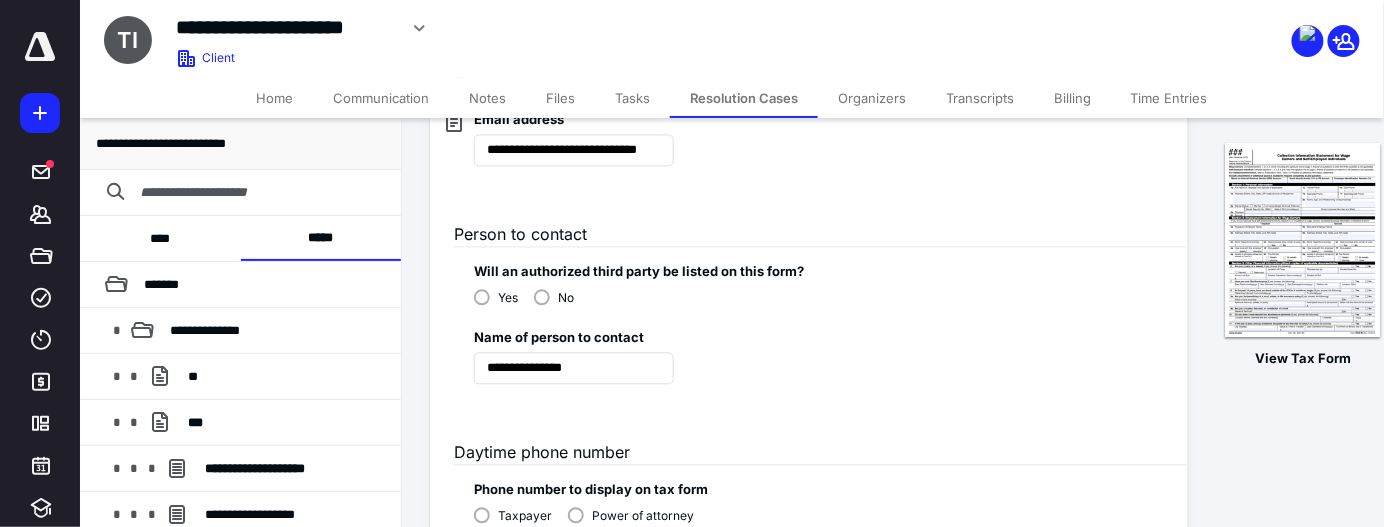 type on "**********" 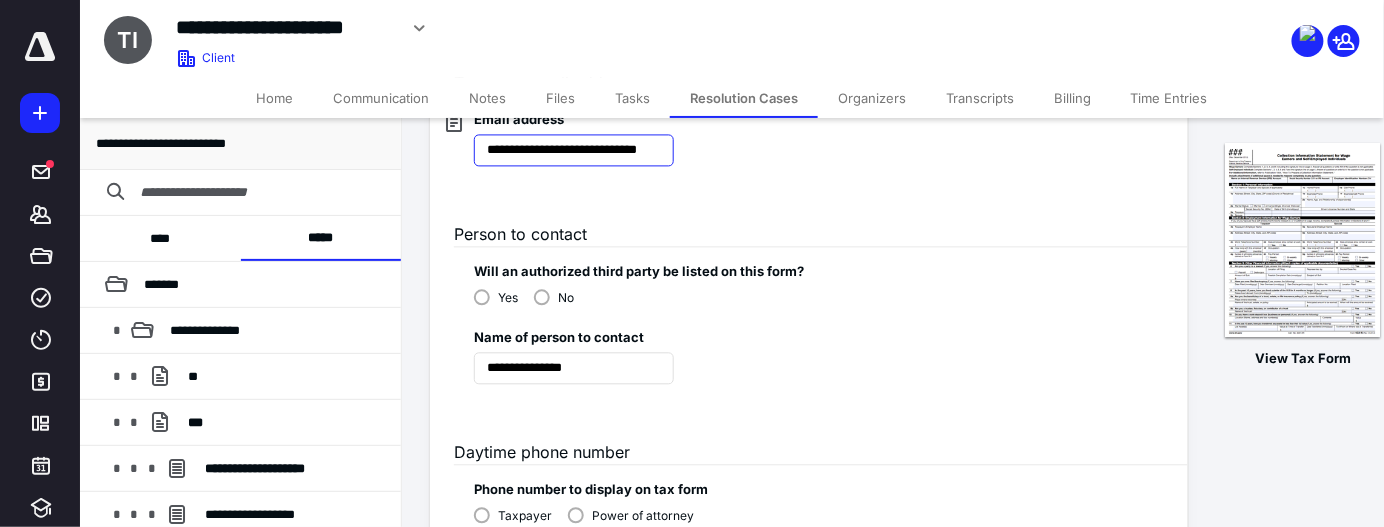 type on "**********" 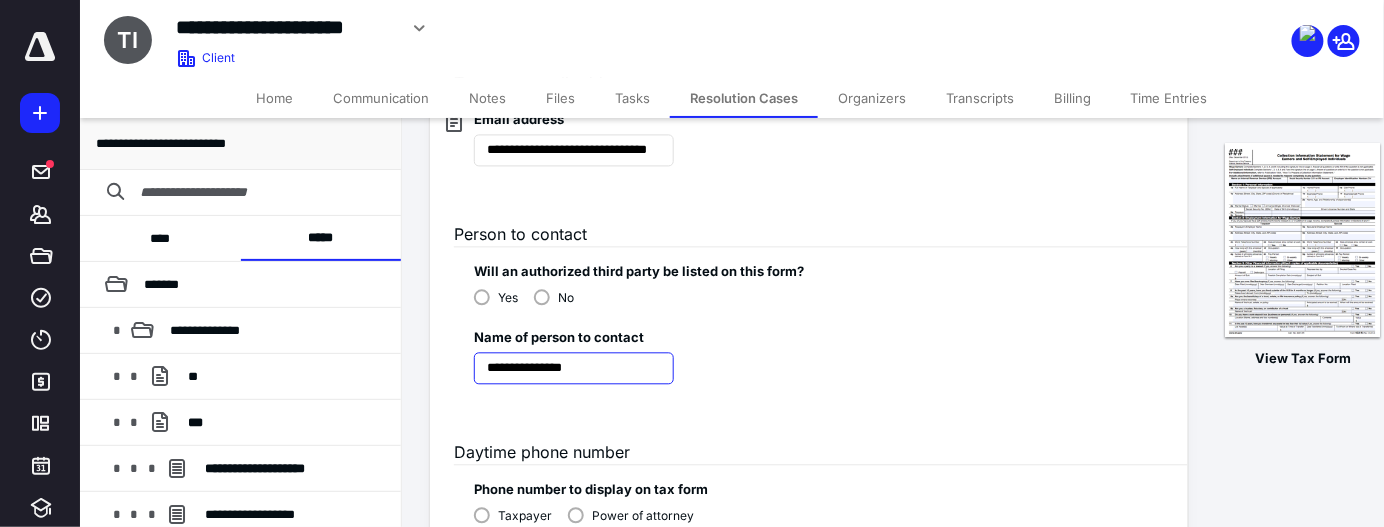type on "**********" 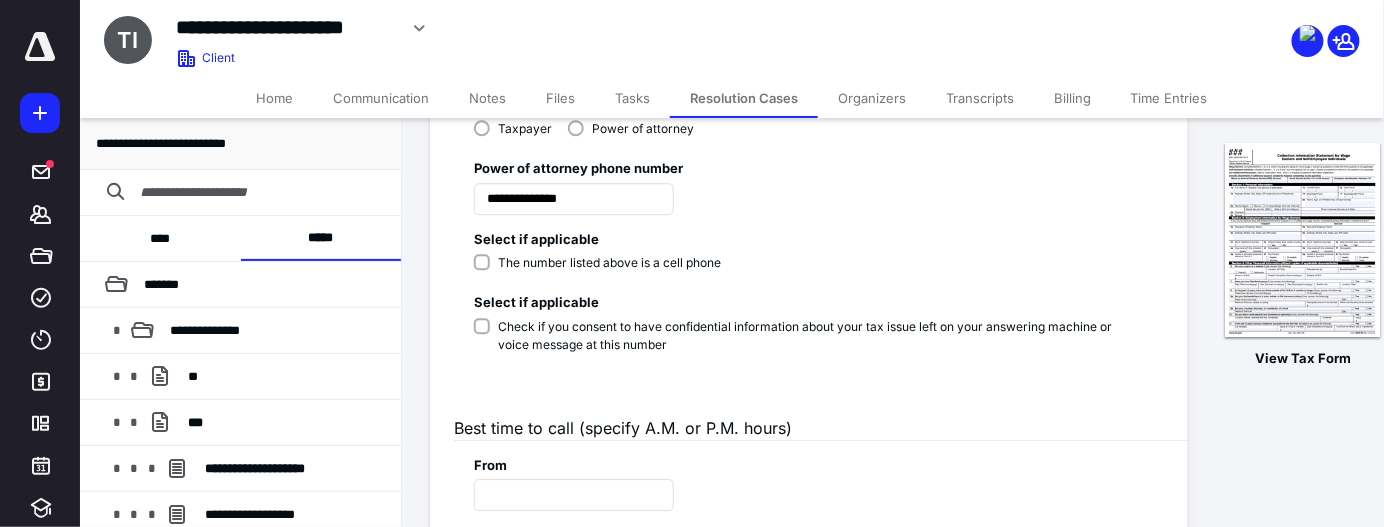 scroll, scrollTop: 1586, scrollLeft: 0, axis: vertical 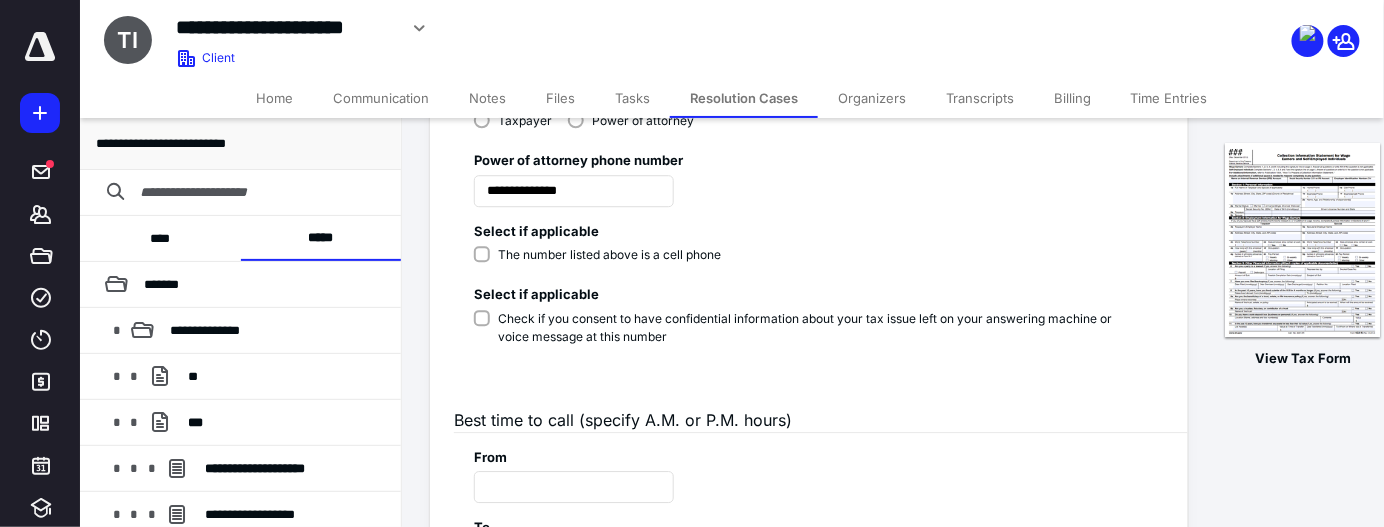 click on "Check if you consent to have confidential information about your tax issue left on your answering machine or voice message at this number" at bounding box center (799, 328) 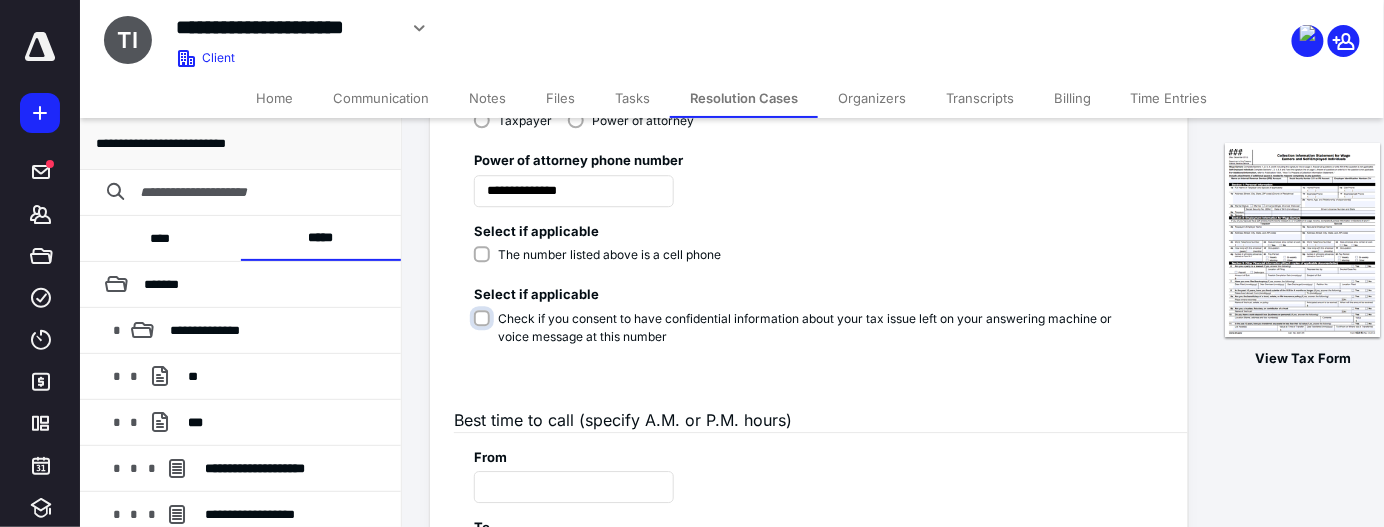 click on "Check if you consent to have confidential information about your tax issue left on your answering machine or voice message at this number" at bounding box center (803, 329) 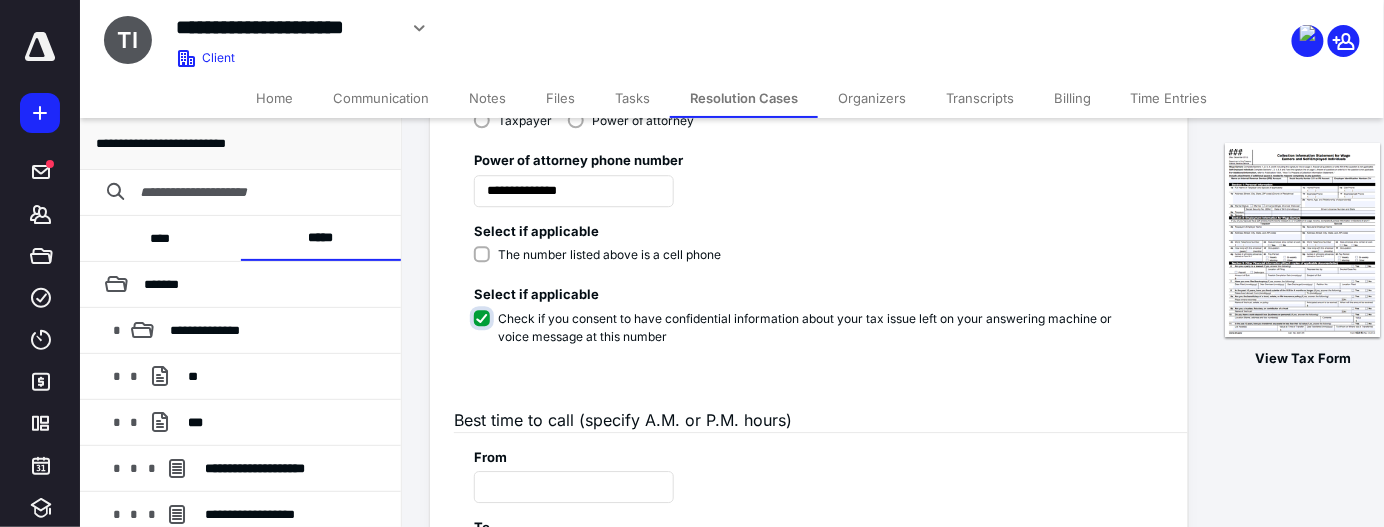 checkbox on "****" 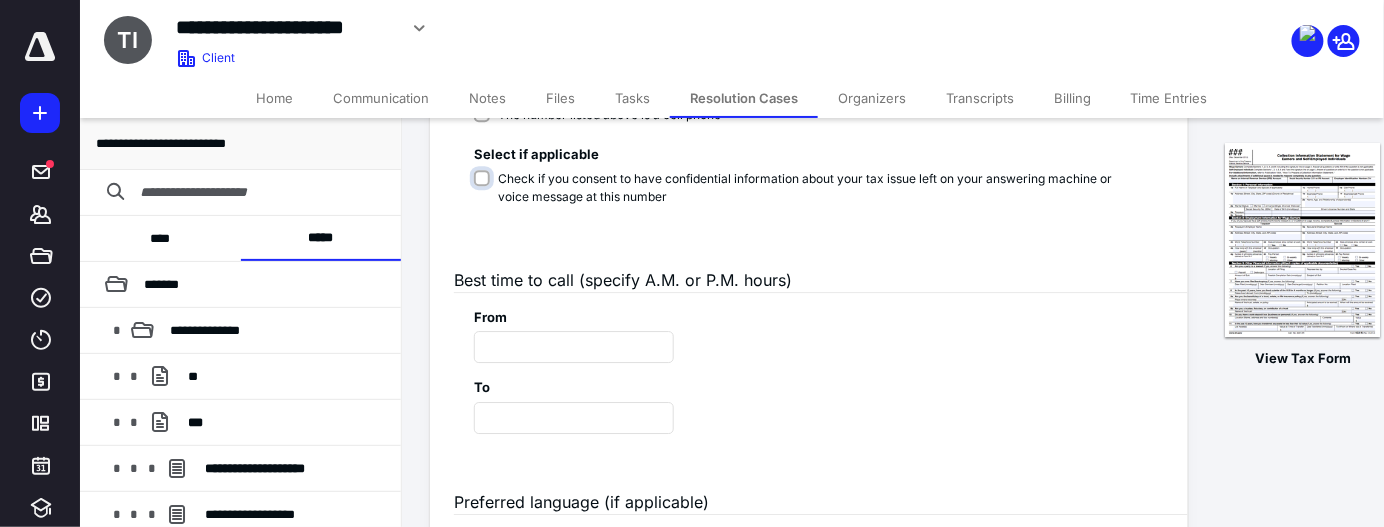 scroll, scrollTop: 1728, scrollLeft: 0, axis: vertical 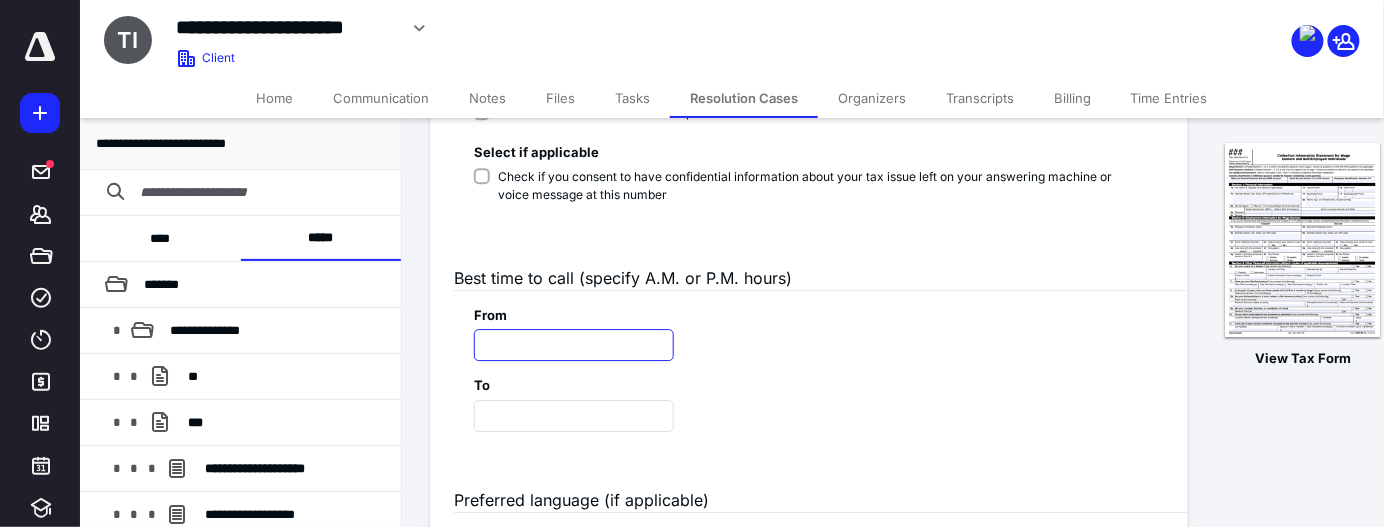 click at bounding box center (574, 345) 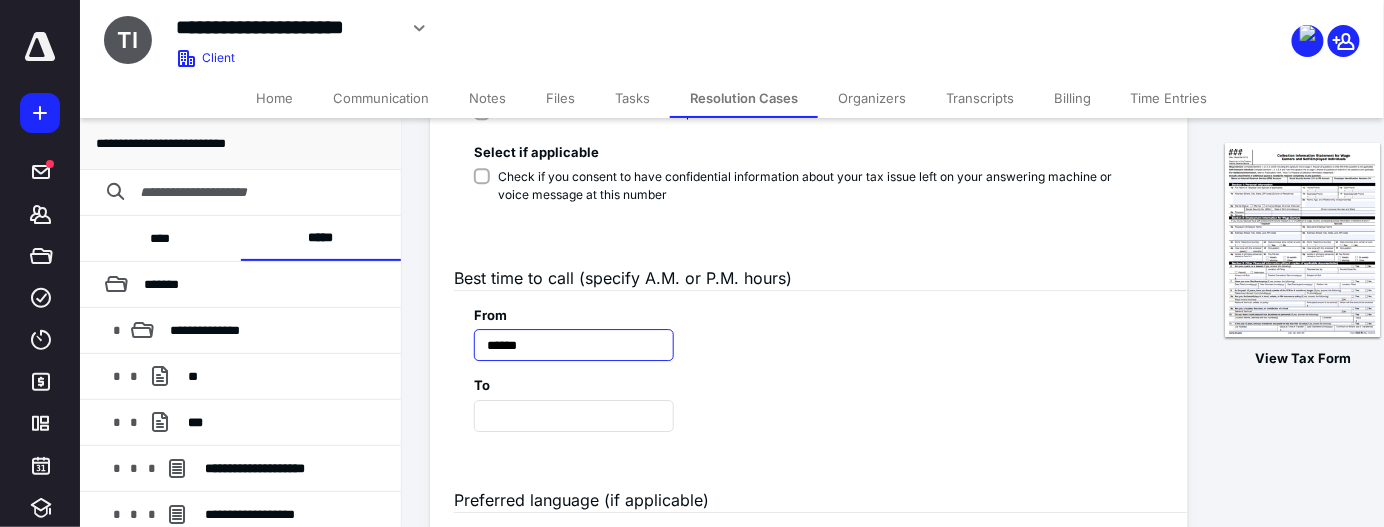 type on "******" 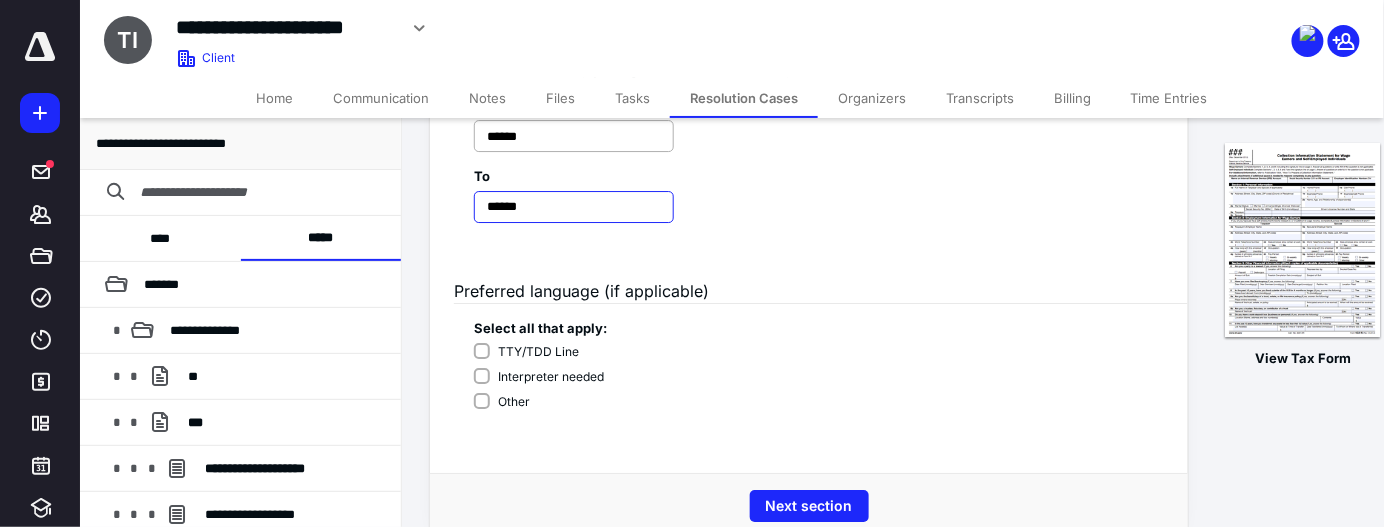 scroll, scrollTop: 1969, scrollLeft: 0, axis: vertical 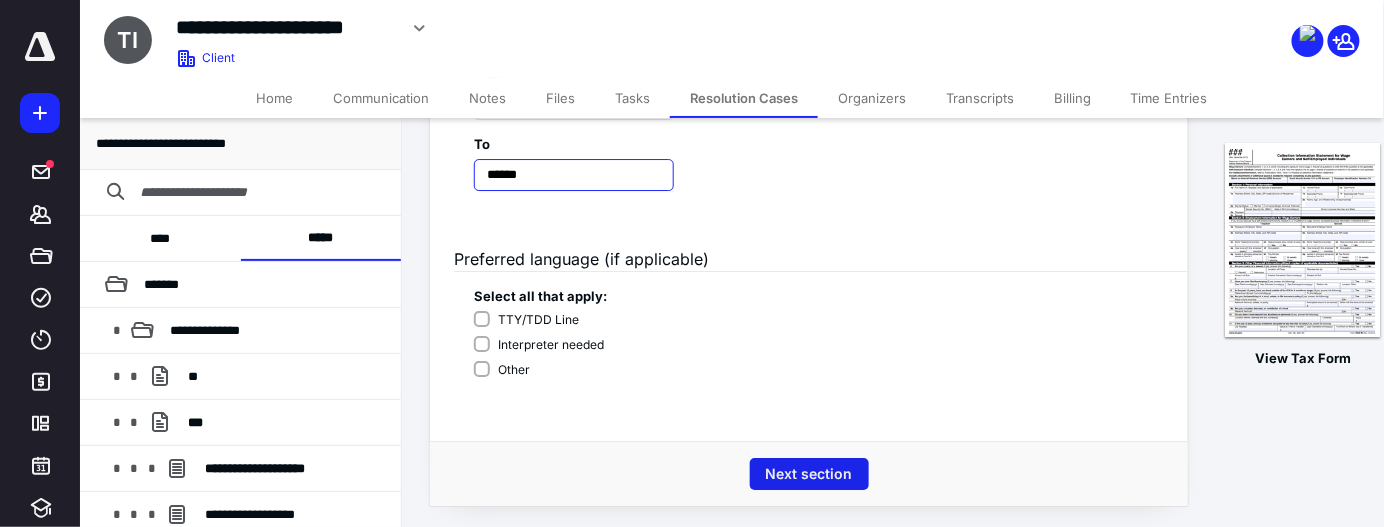 type on "******" 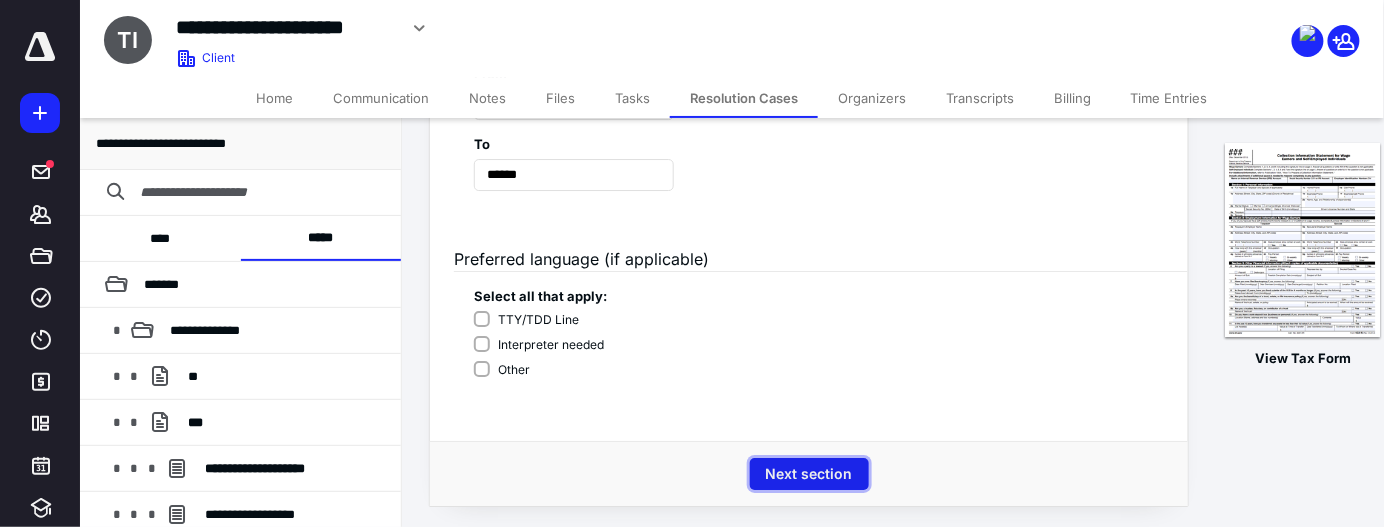 click on "Next section" at bounding box center (809, 474) 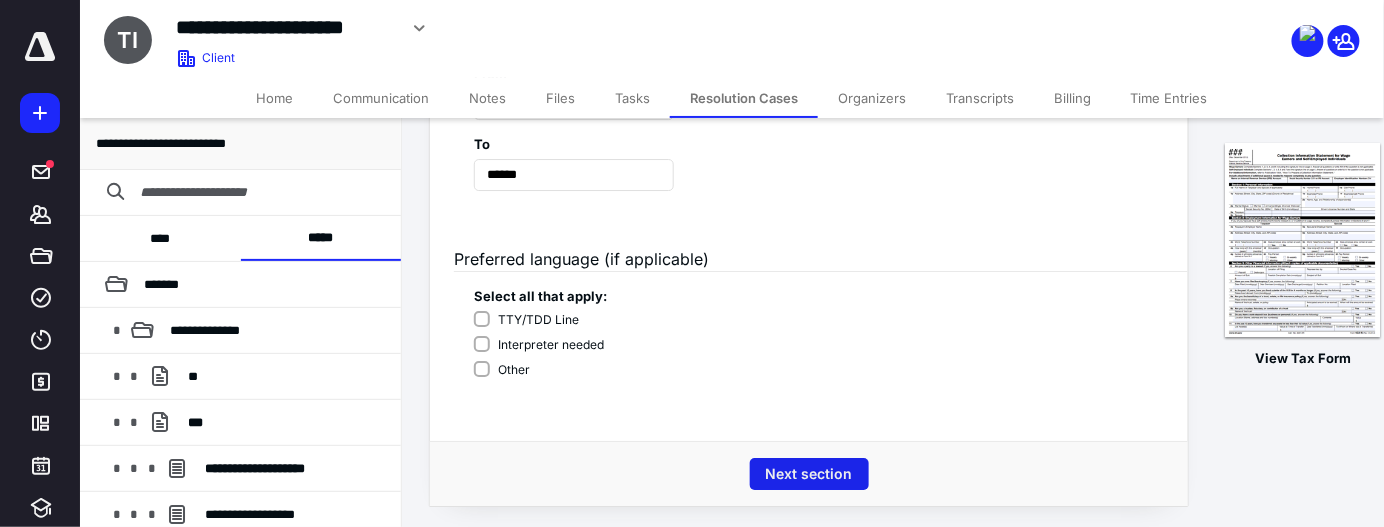 scroll, scrollTop: 0, scrollLeft: 0, axis: both 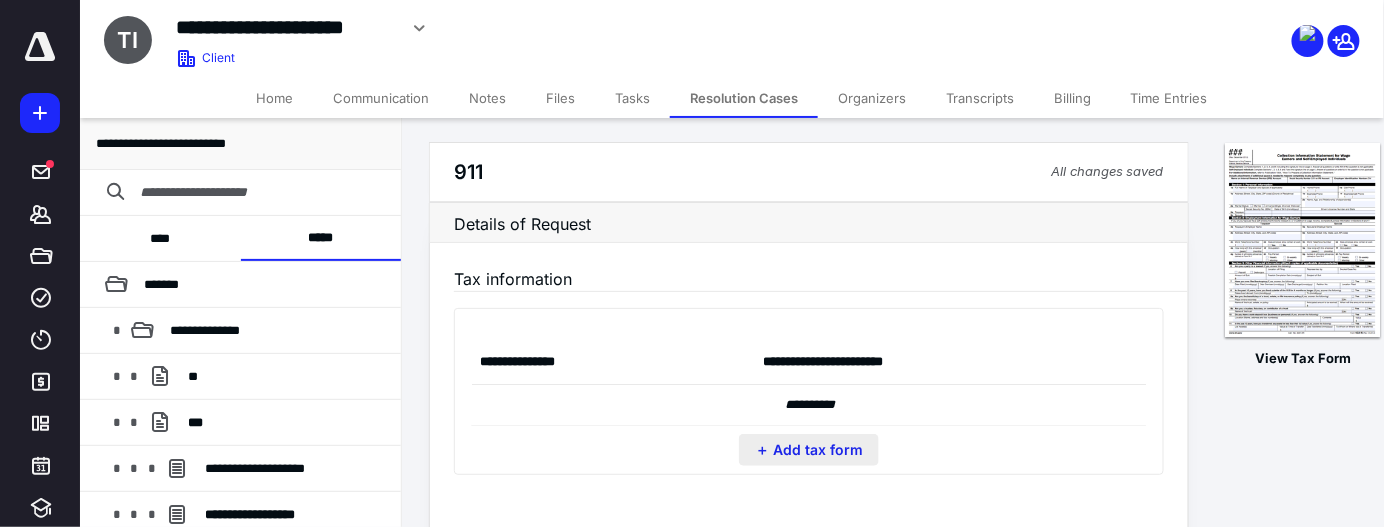 click on "＋ Add tax form" at bounding box center (809, 450) 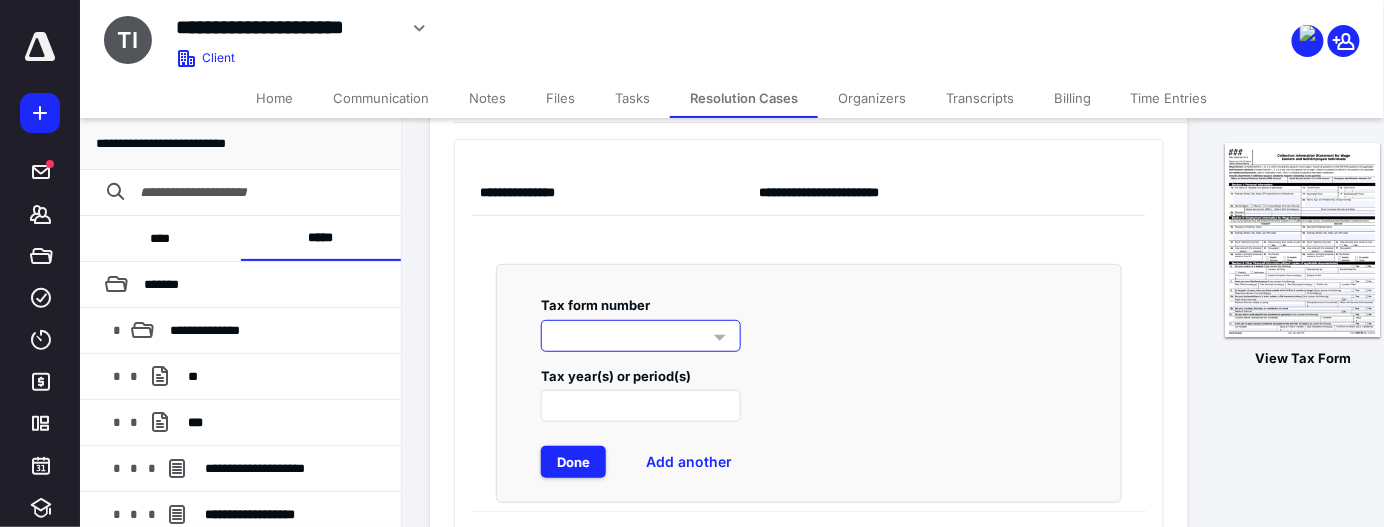 scroll, scrollTop: 170, scrollLeft: 0, axis: vertical 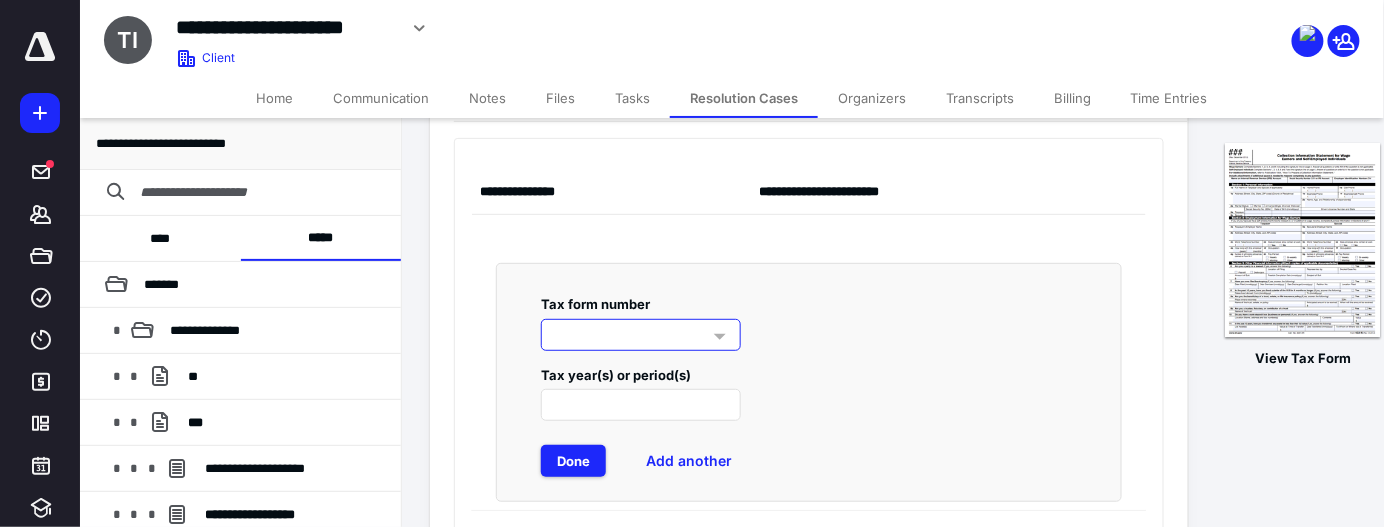 click at bounding box center (720, 337) 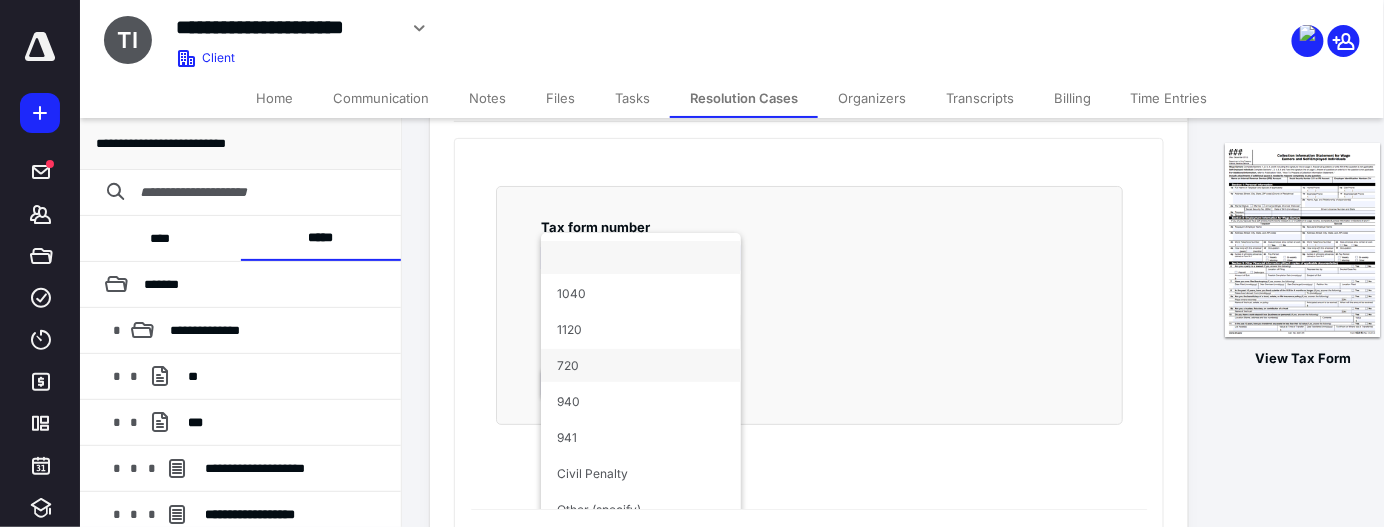 scroll, scrollTop: 104, scrollLeft: 0, axis: vertical 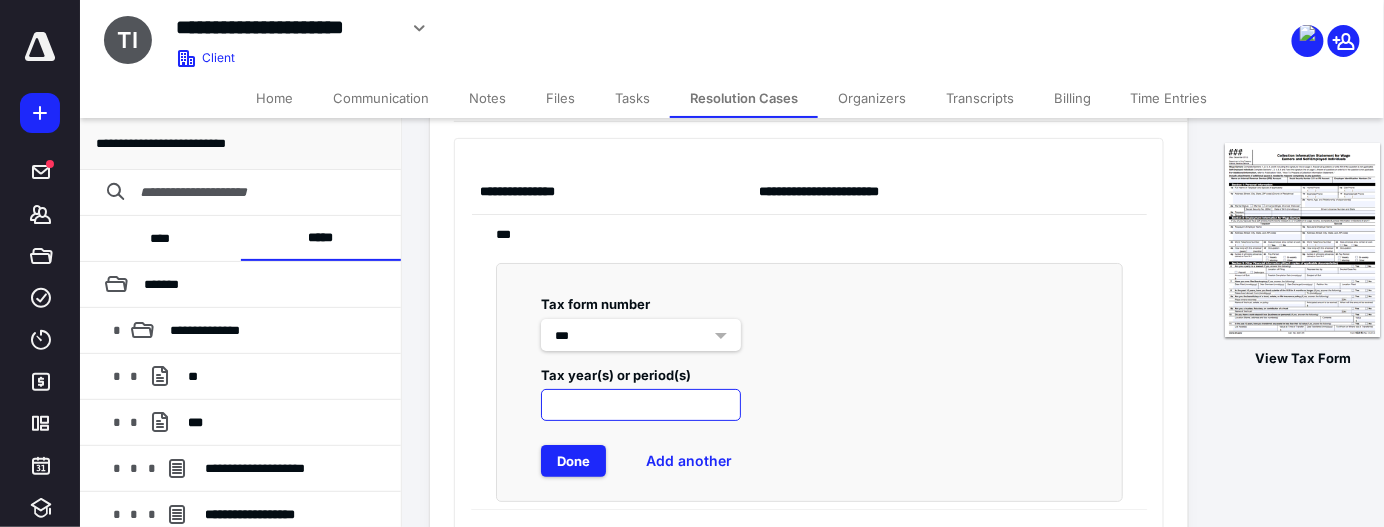 click at bounding box center (641, 405) 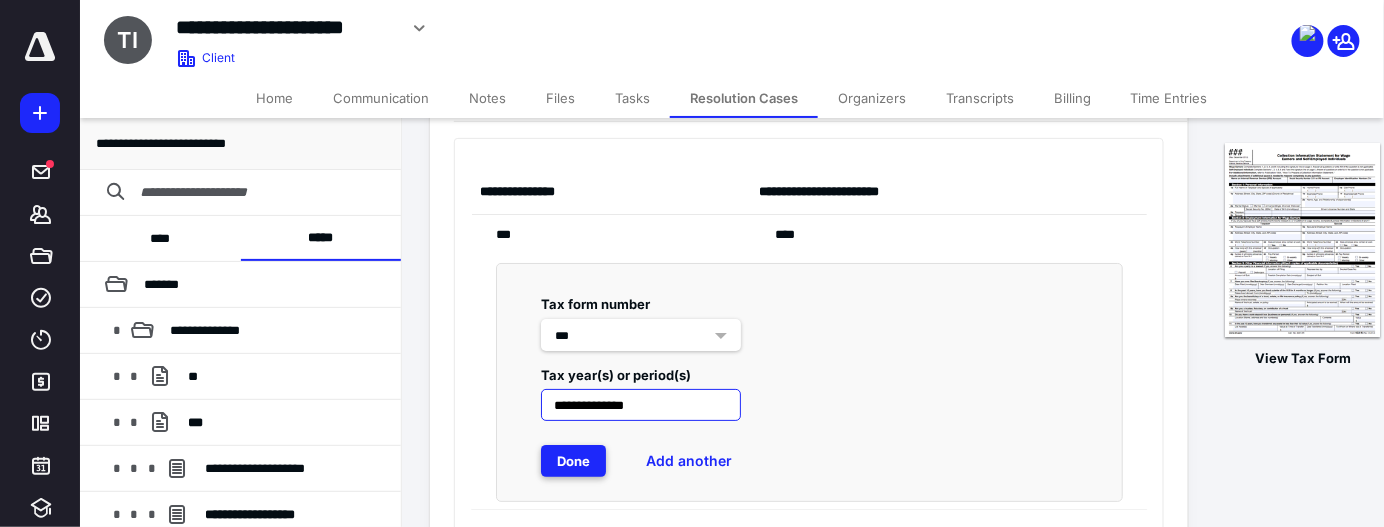 type on "**********" 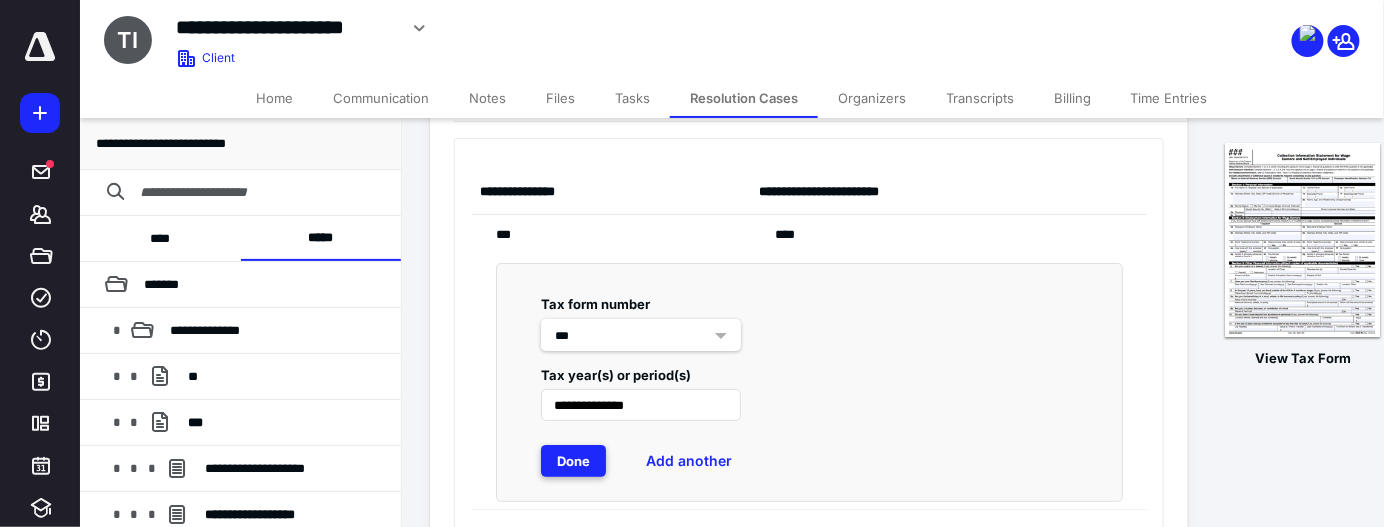 click on "Done" at bounding box center (573, 461) 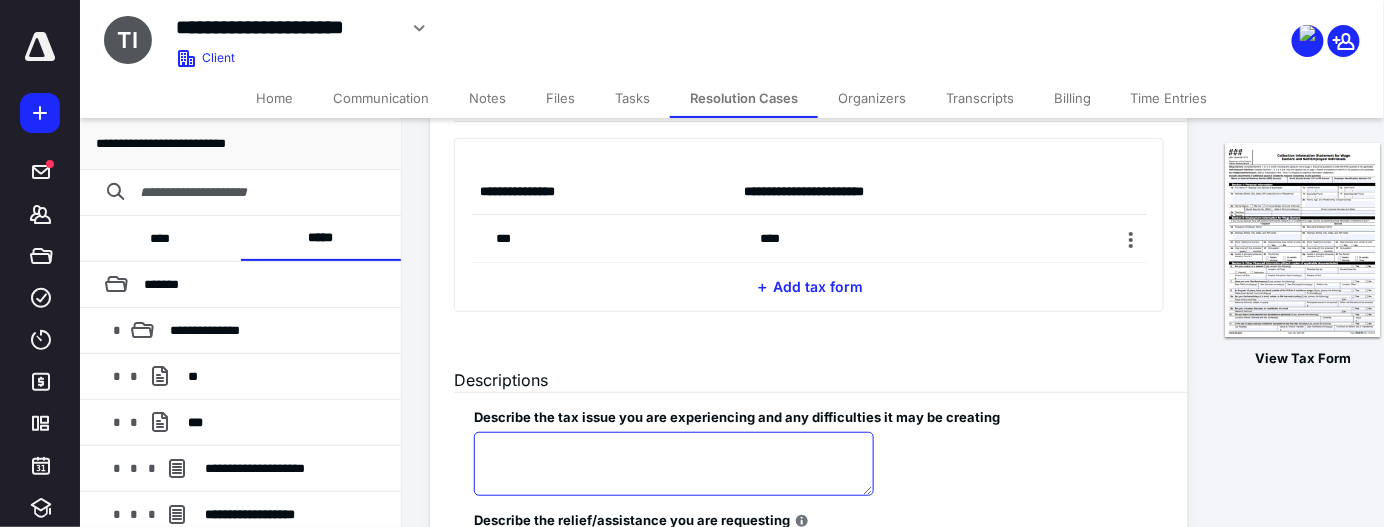 click at bounding box center [674, 464] 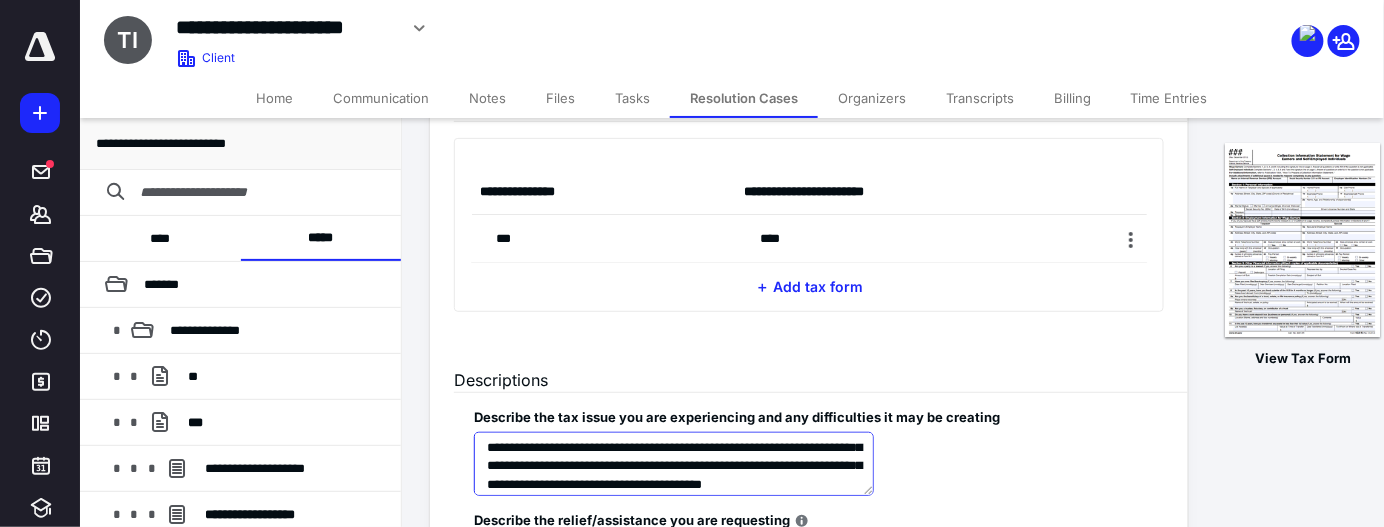 scroll, scrollTop: 108, scrollLeft: 0, axis: vertical 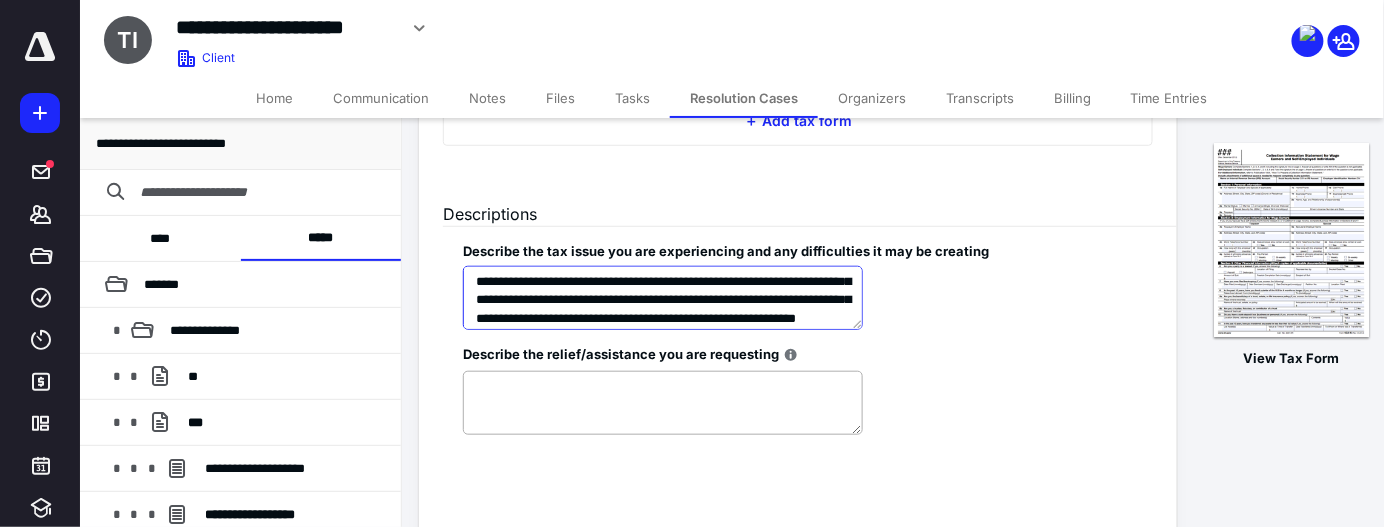 type on "**********" 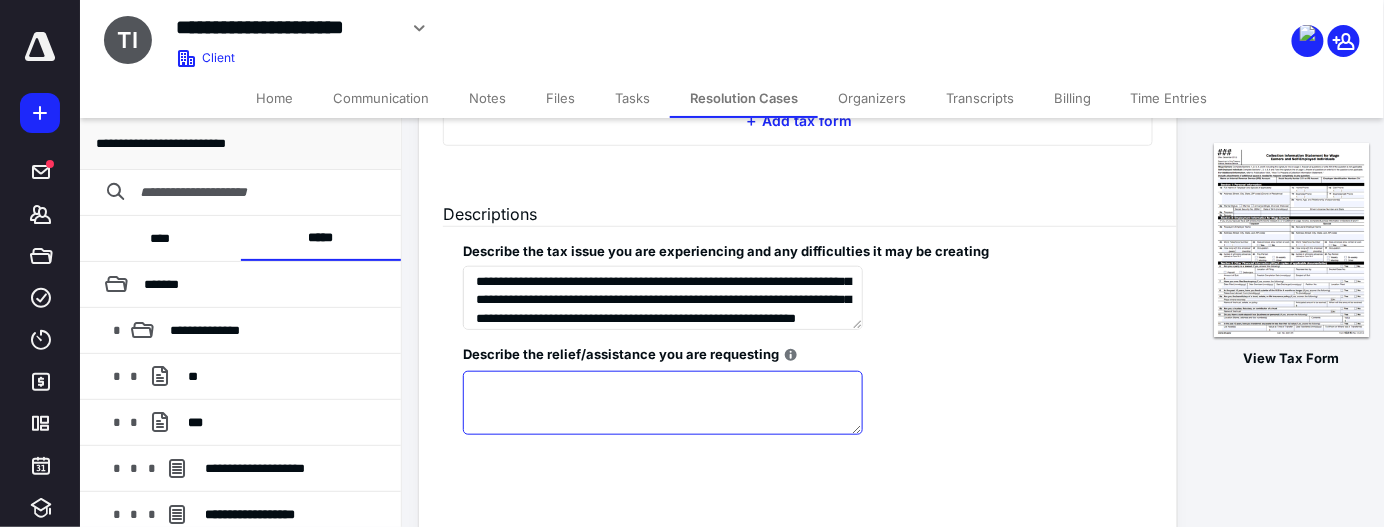 click at bounding box center (663, 403) 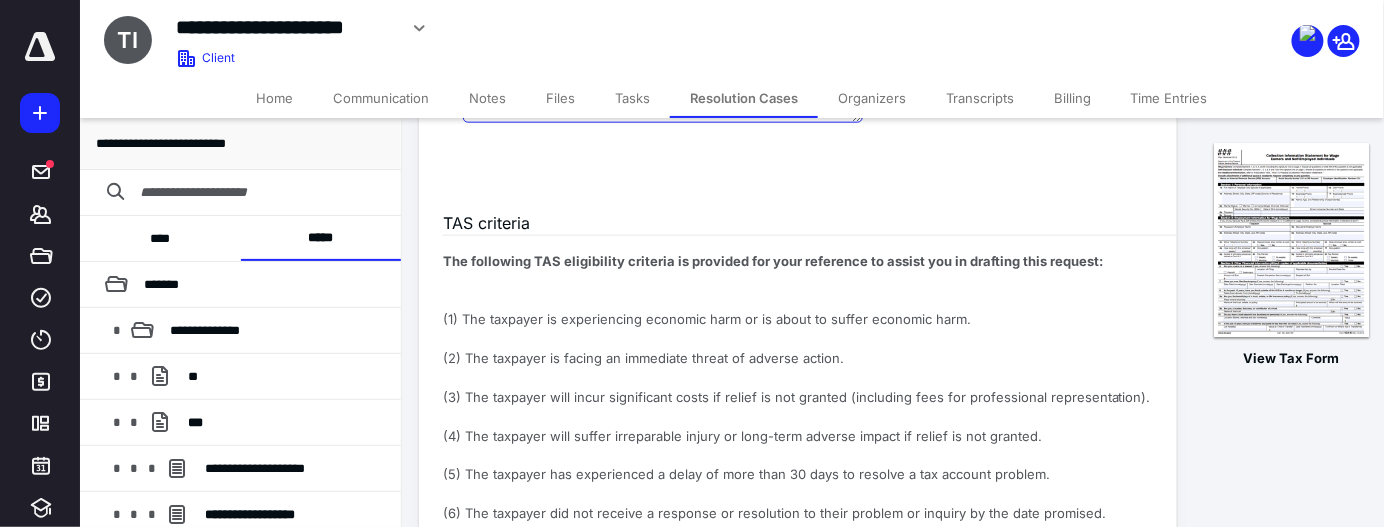 scroll, scrollTop: 961, scrollLeft: 11, axis: both 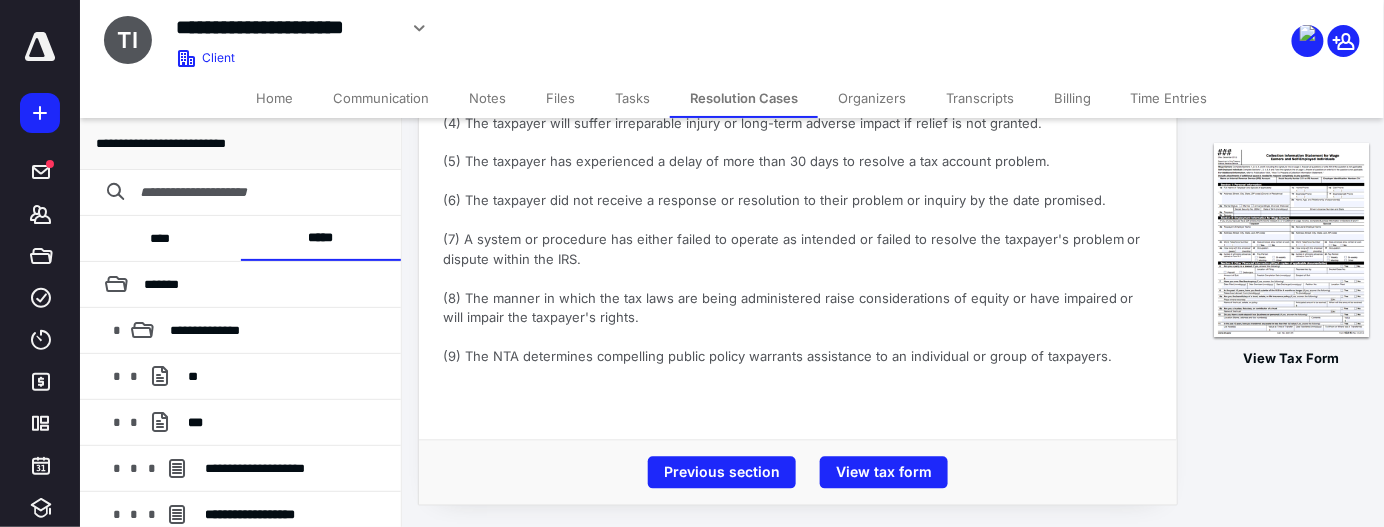 type on "**********" 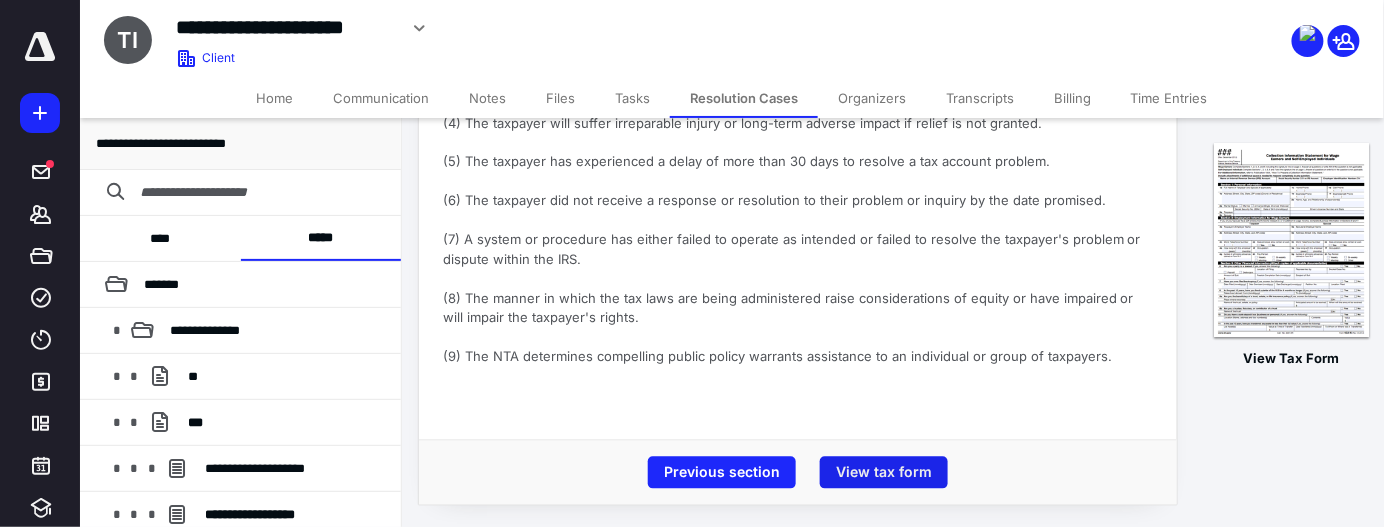 click on "View tax form" at bounding box center [884, 473] 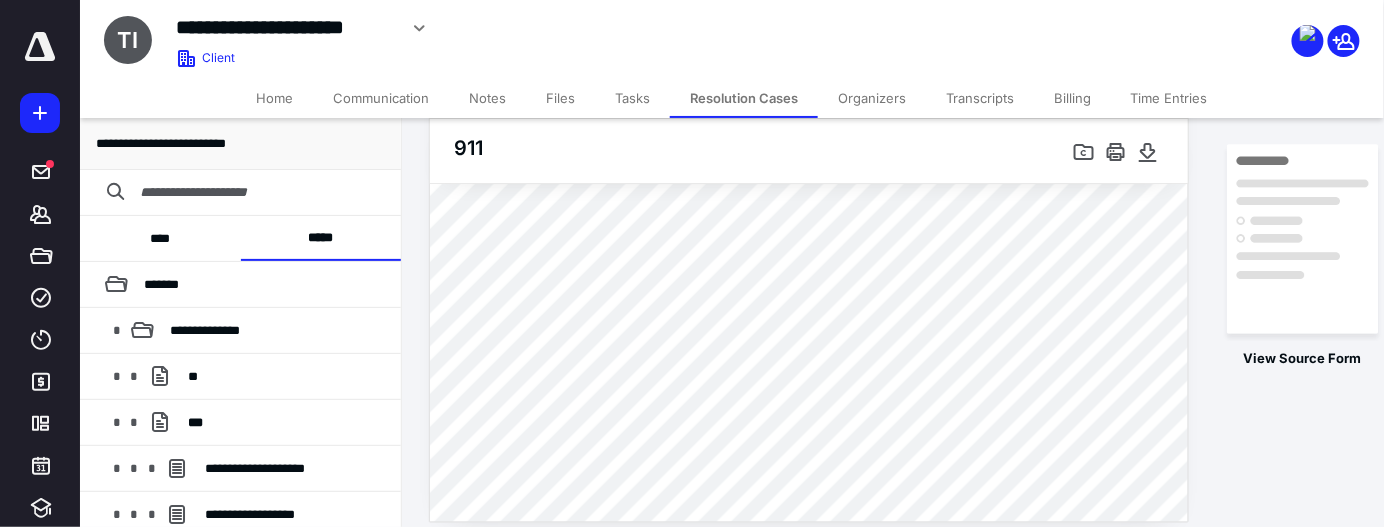 scroll, scrollTop: 664, scrollLeft: 0, axis: vertical 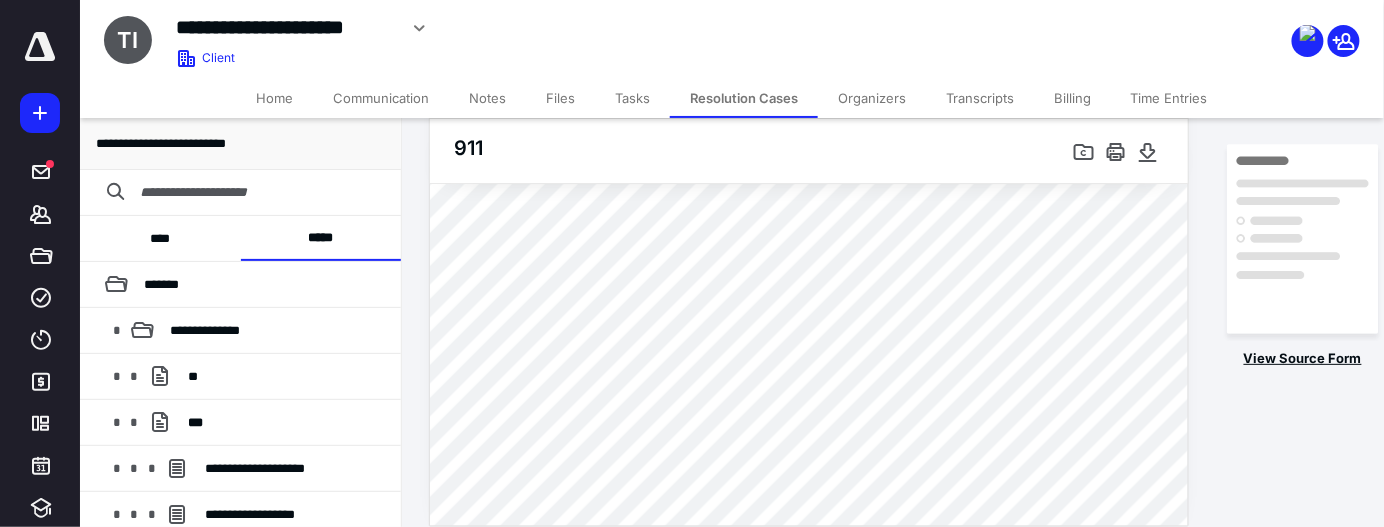 click on "View Source Form" at bounding box center (1303, 359) 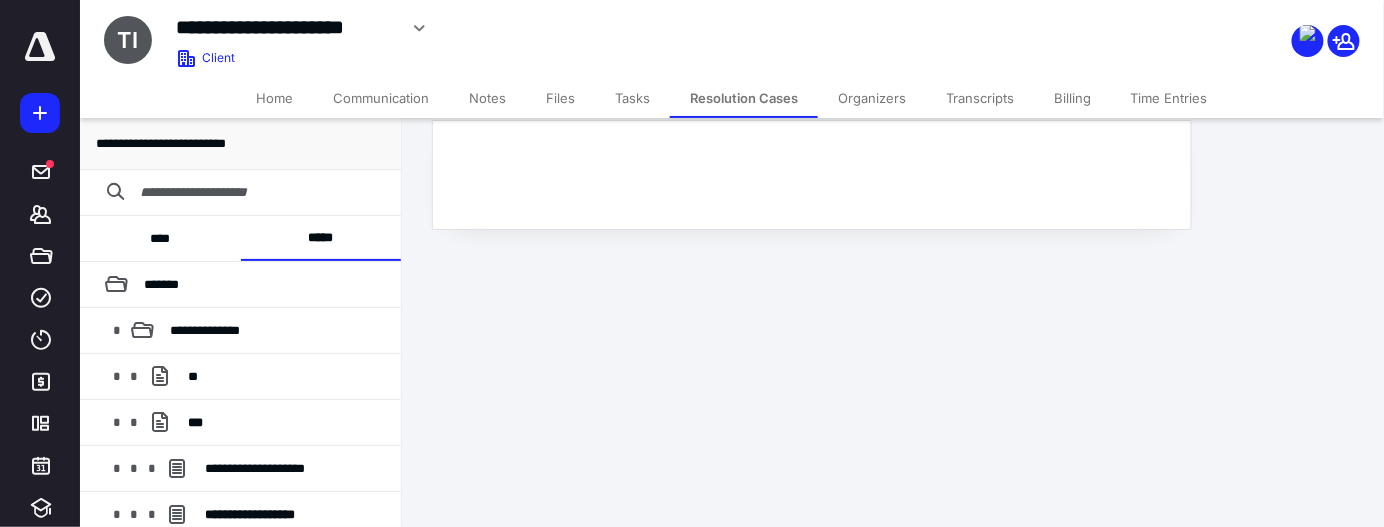 scroll, scrollTop: 0, scrollLeft: 0, axis: both 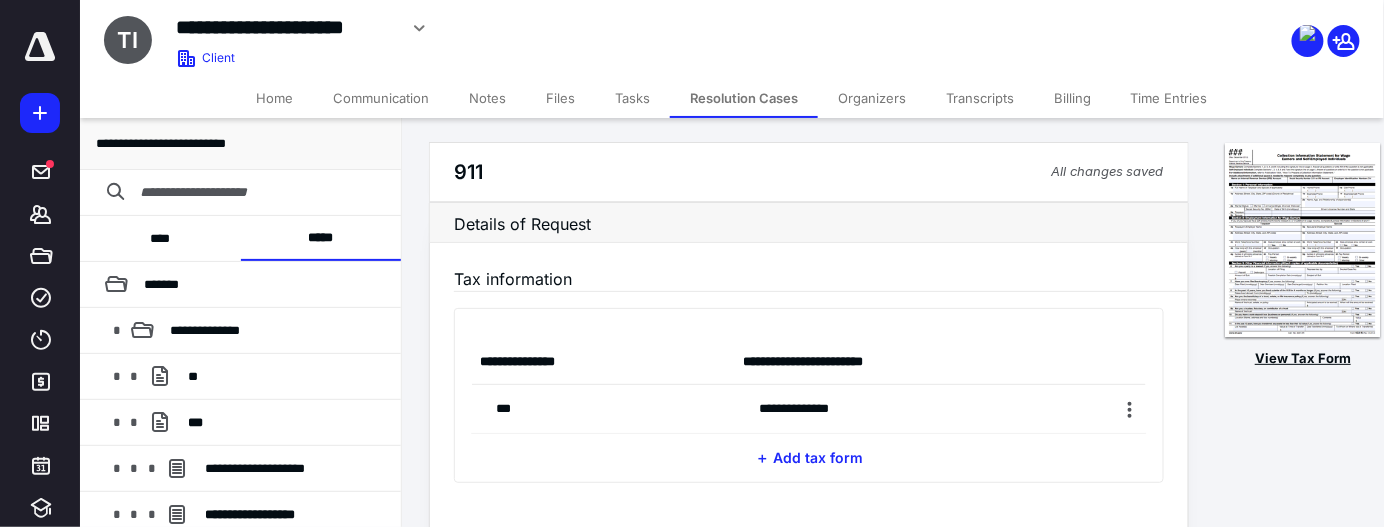click on "View Tax Form" at bounding box center (1303, 359) 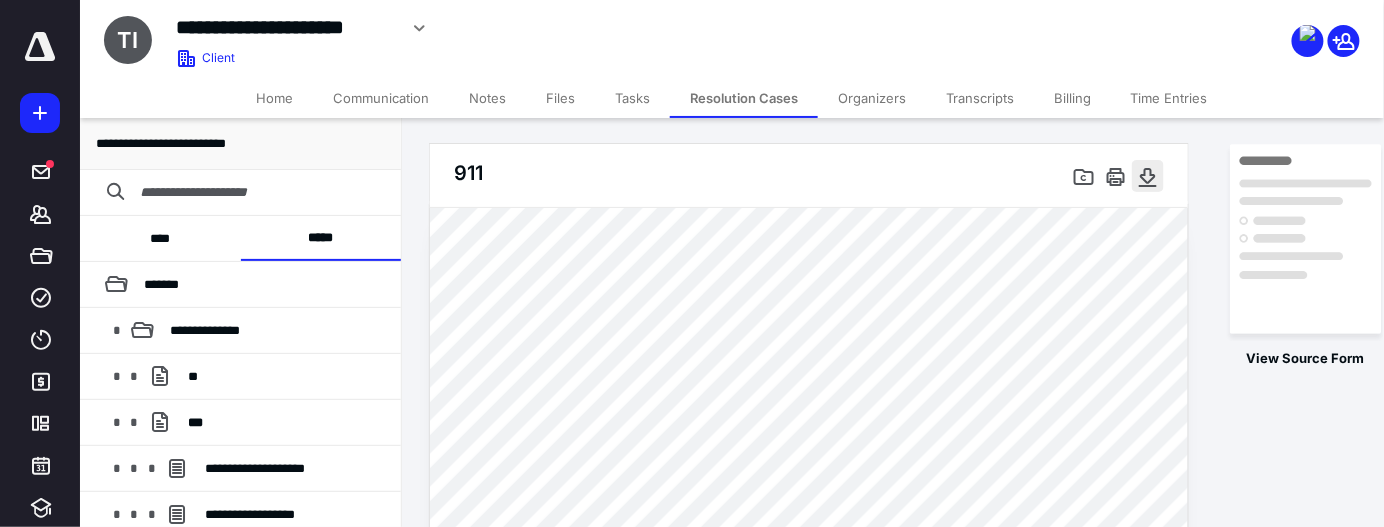 click at bounding box center [1148, 176] 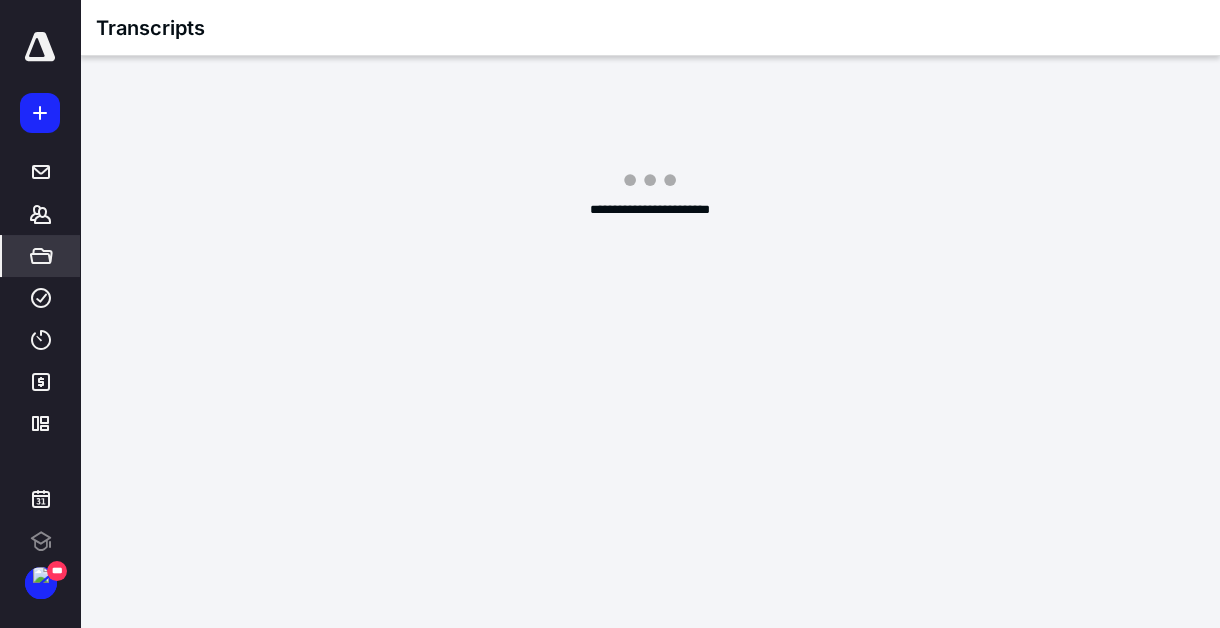 scroll, scrollTop: 0, scrollLeft: 0, axis: both 